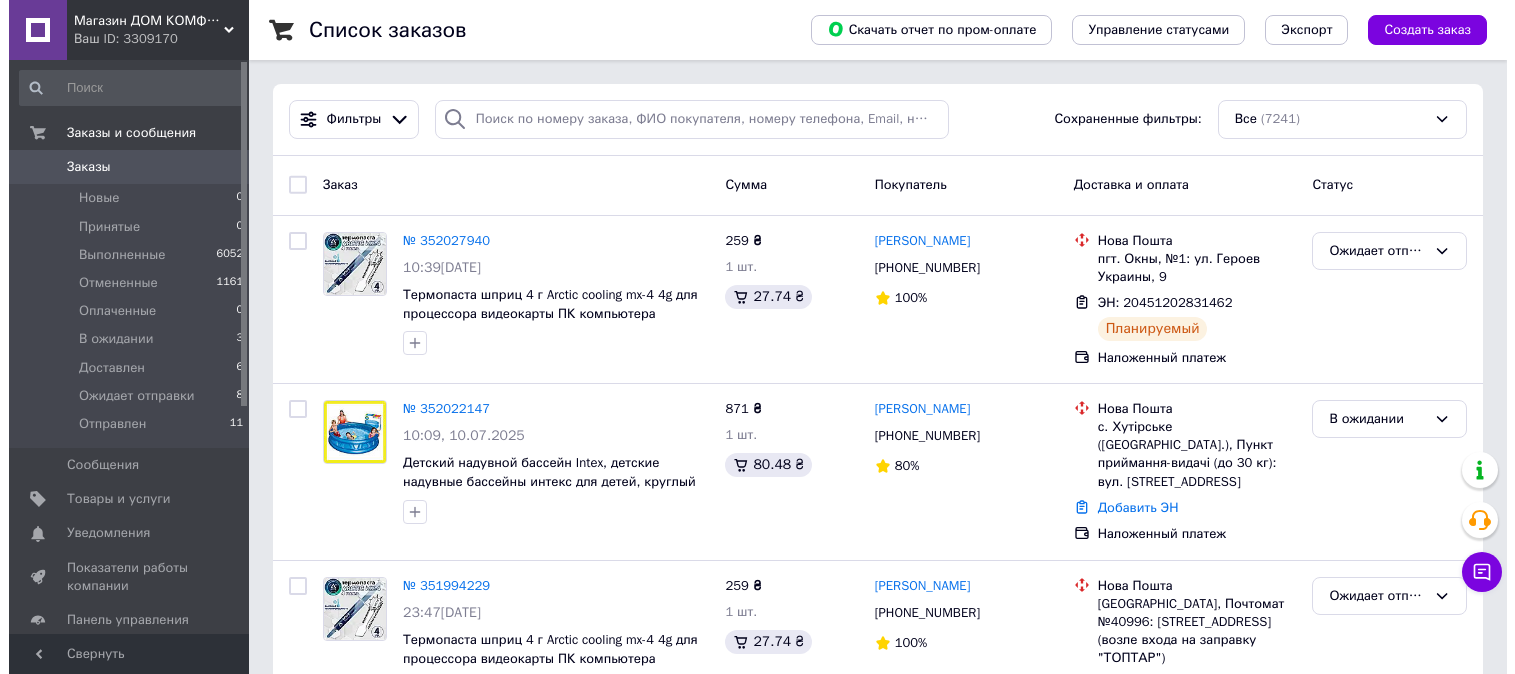 scroll, scrollTop: 0, scrollLeft: 0, axis: both 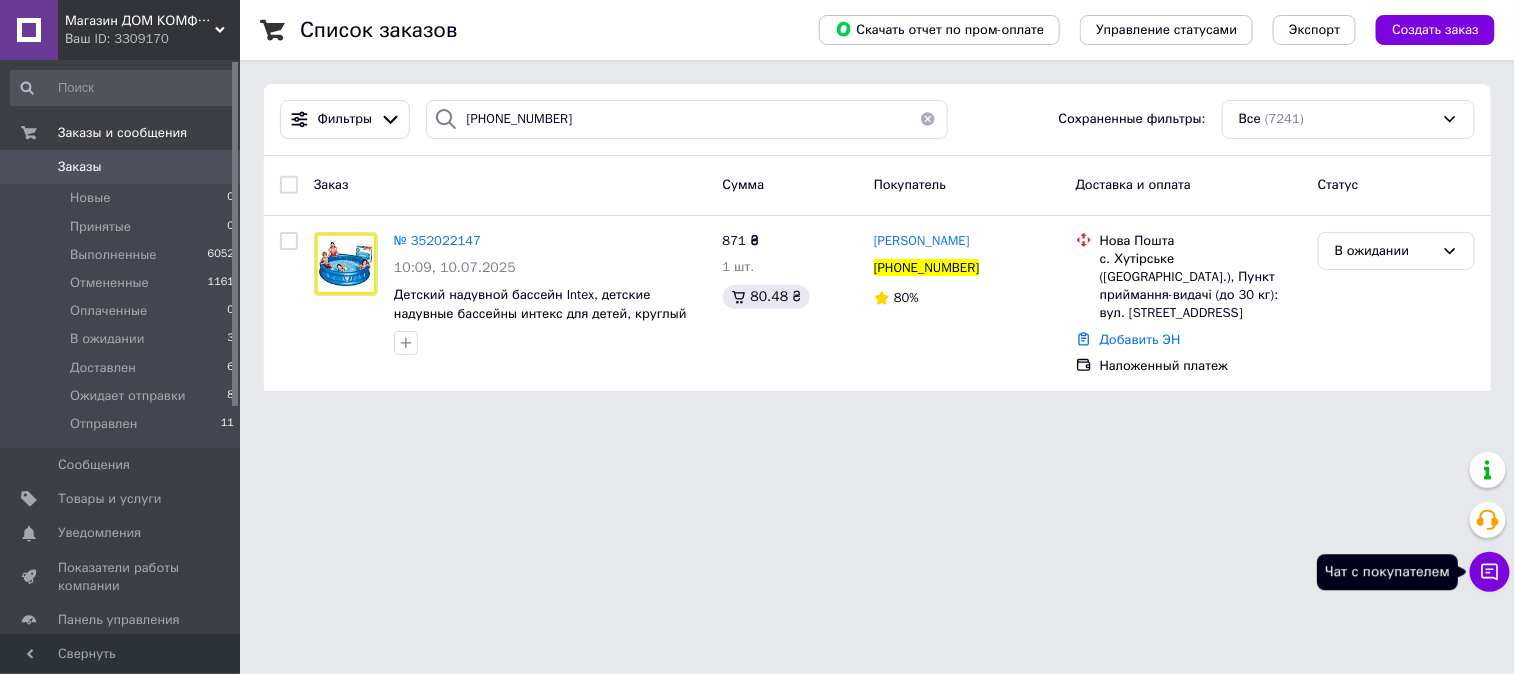 type on "[PHONE_NUMBER]" 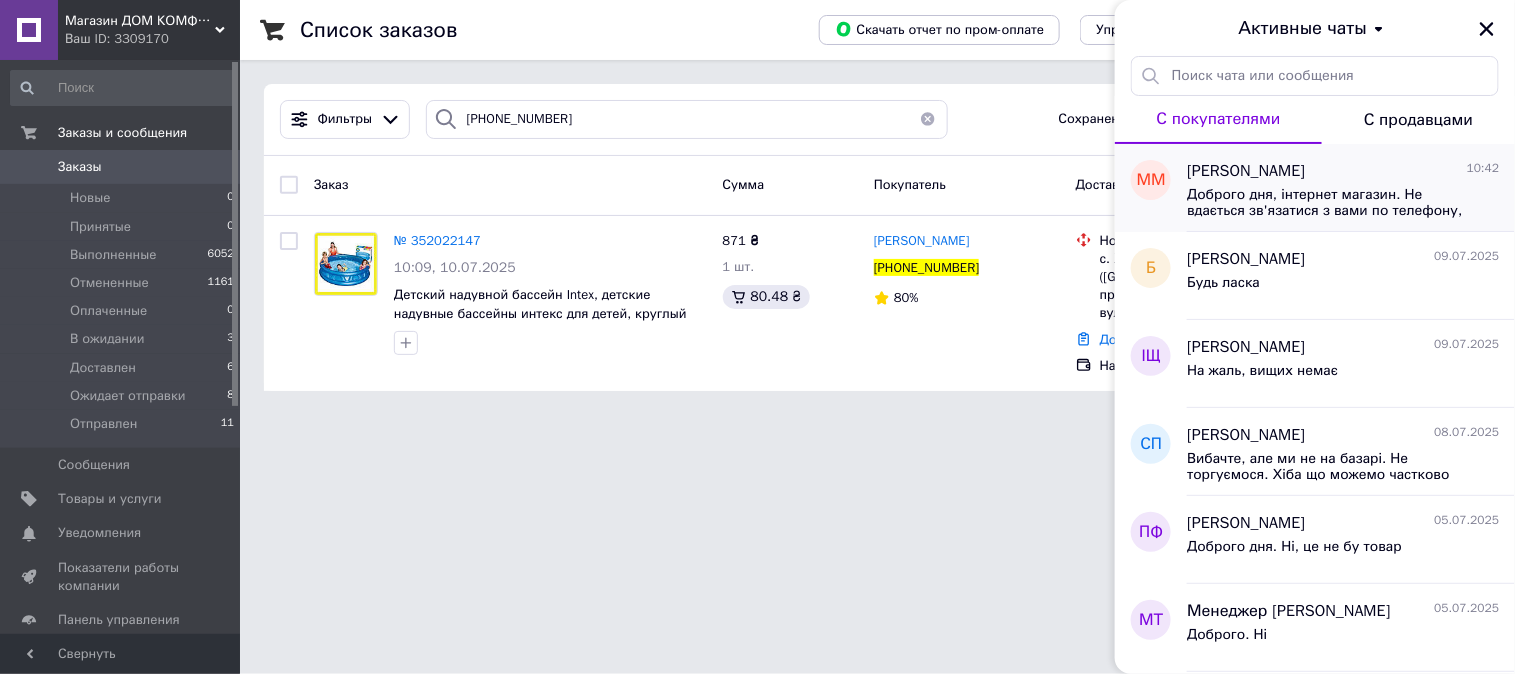 click on "Доброго дня, інтернет магазин. Не вдається зв'язатися з вами по телефону, а месенджерів за цим номером у вас немає
Ви вказали отримувача Маргарита Маргарита. За такими даними ми не зможемо відправити замовлення. Потрібно ще ваше прізвище" at bounding box center (1329, 203) 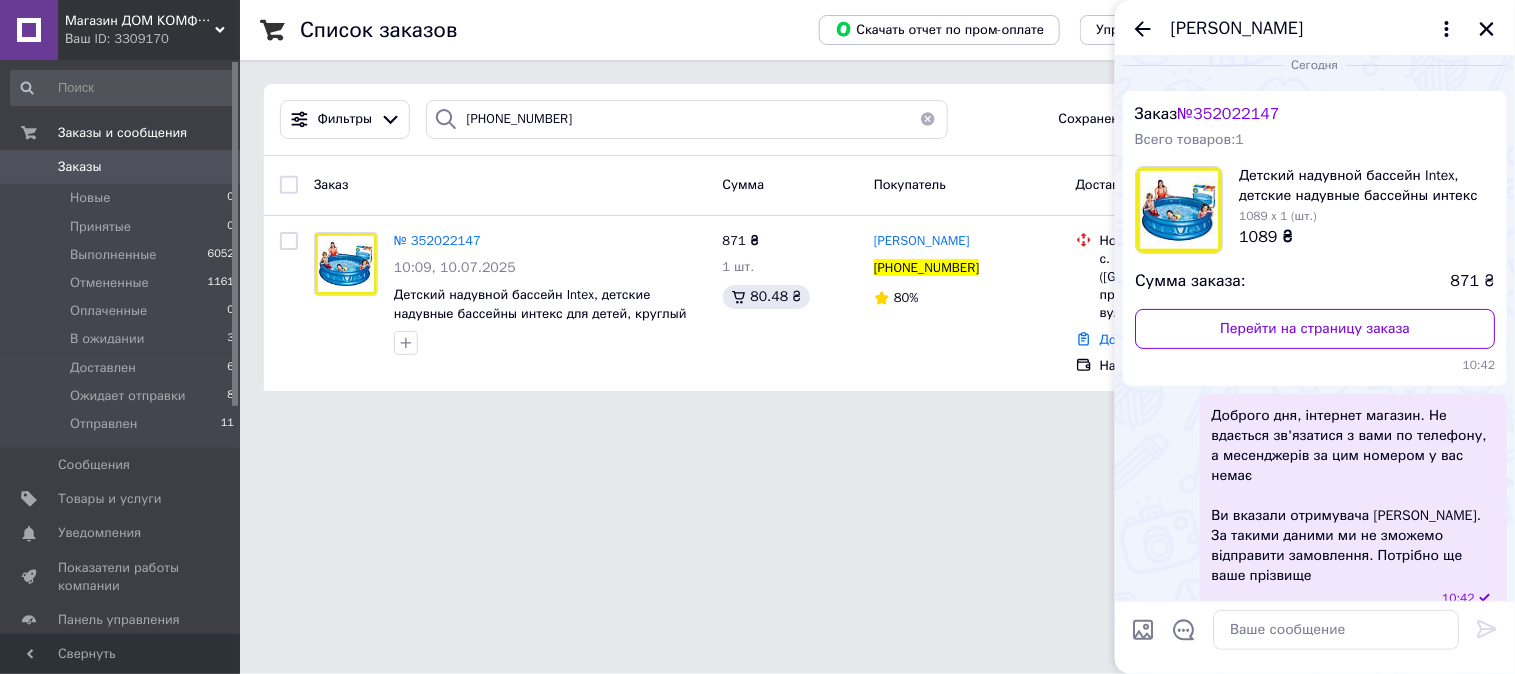 scroll, scrollTop: 22, scrollLeft: 0, axis: vertical 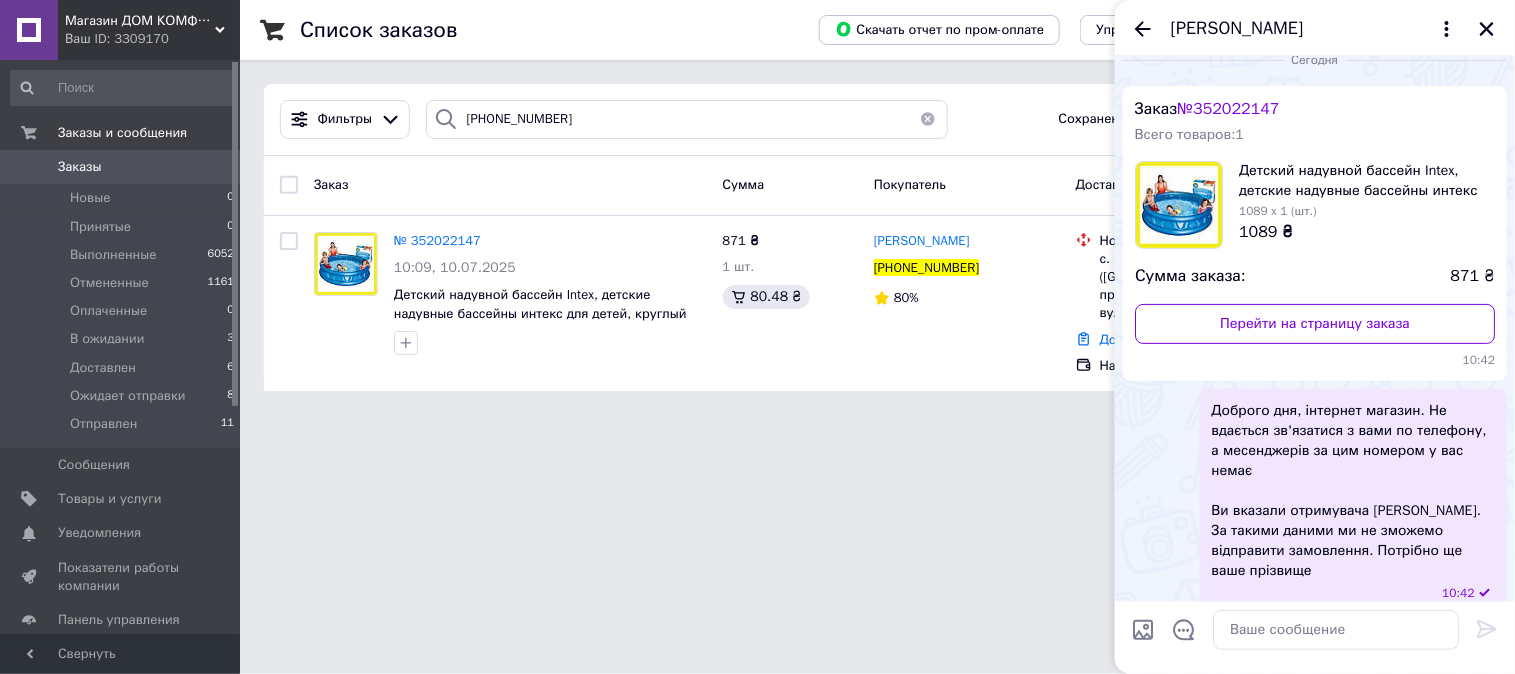 click at bounding box center [29, 167] 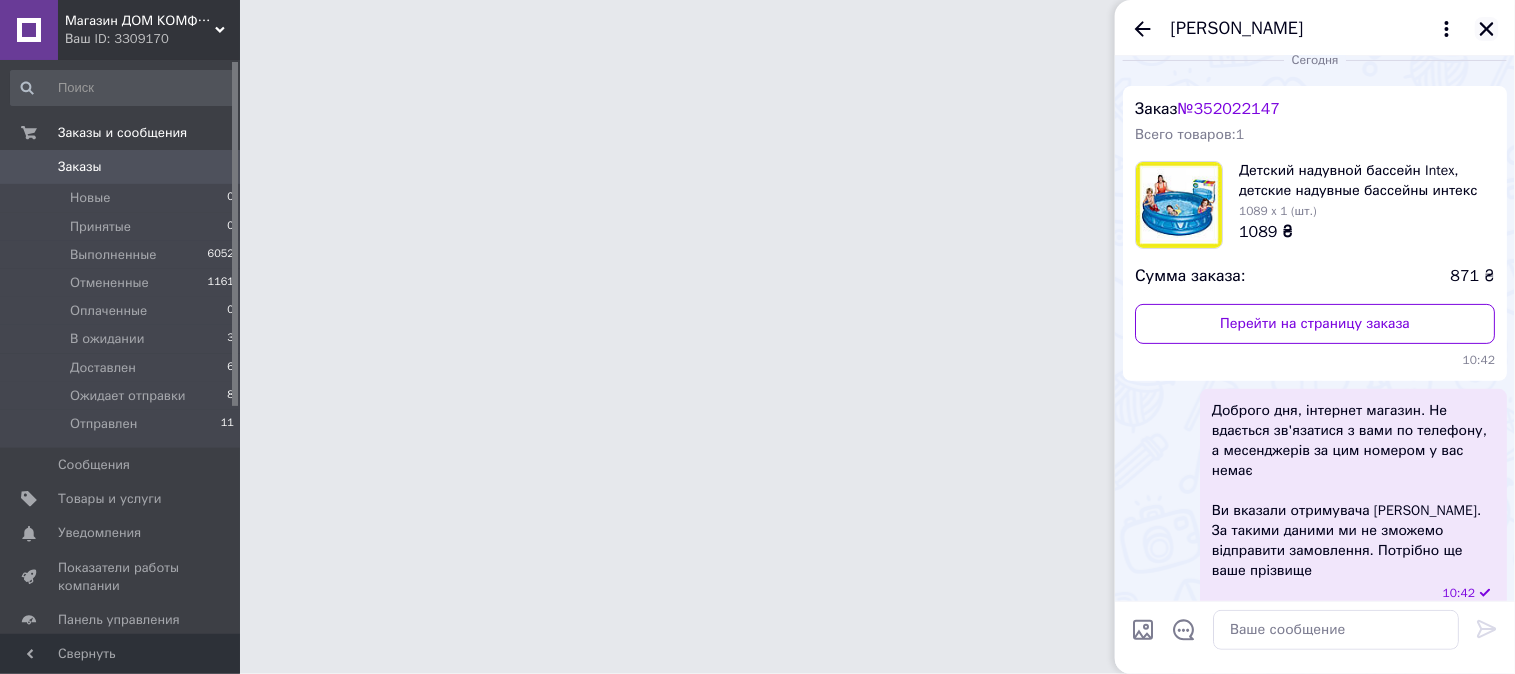 click 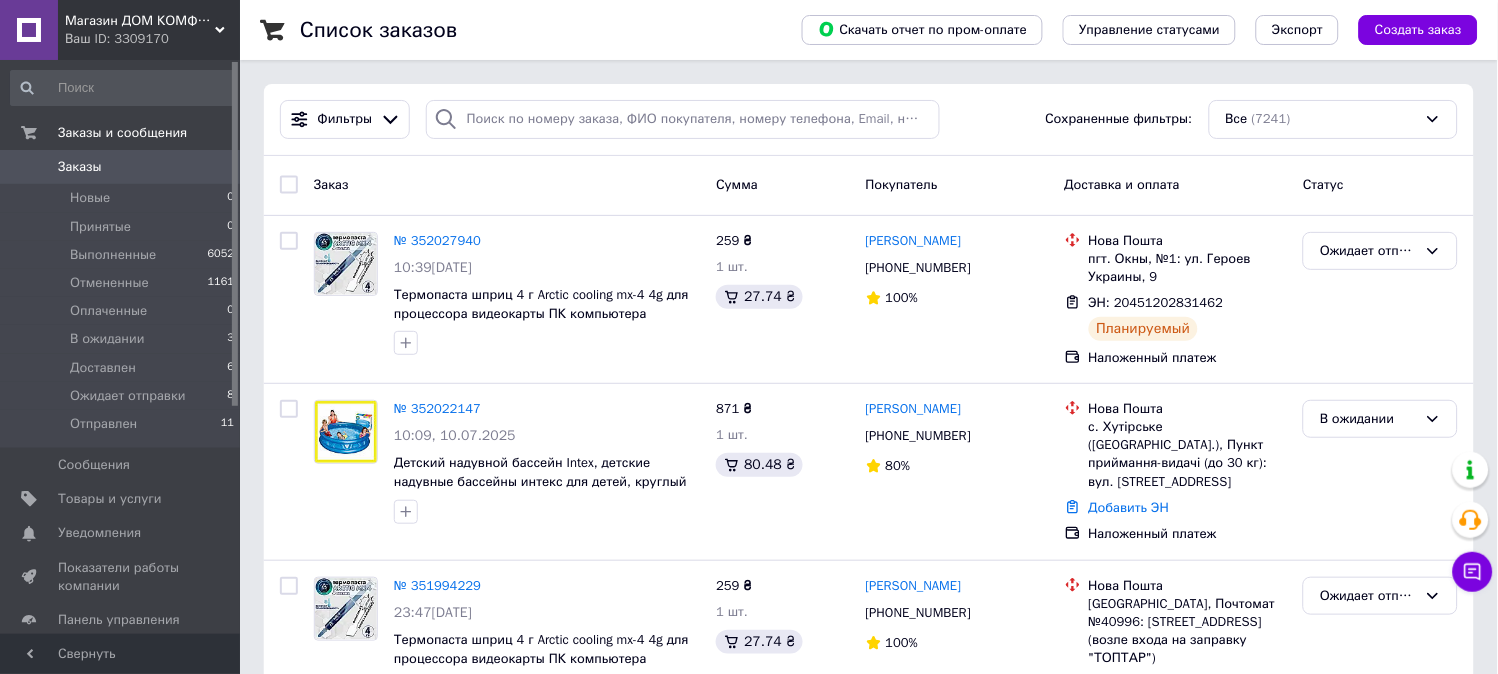 click on "0" at bounding box center (212, 167) 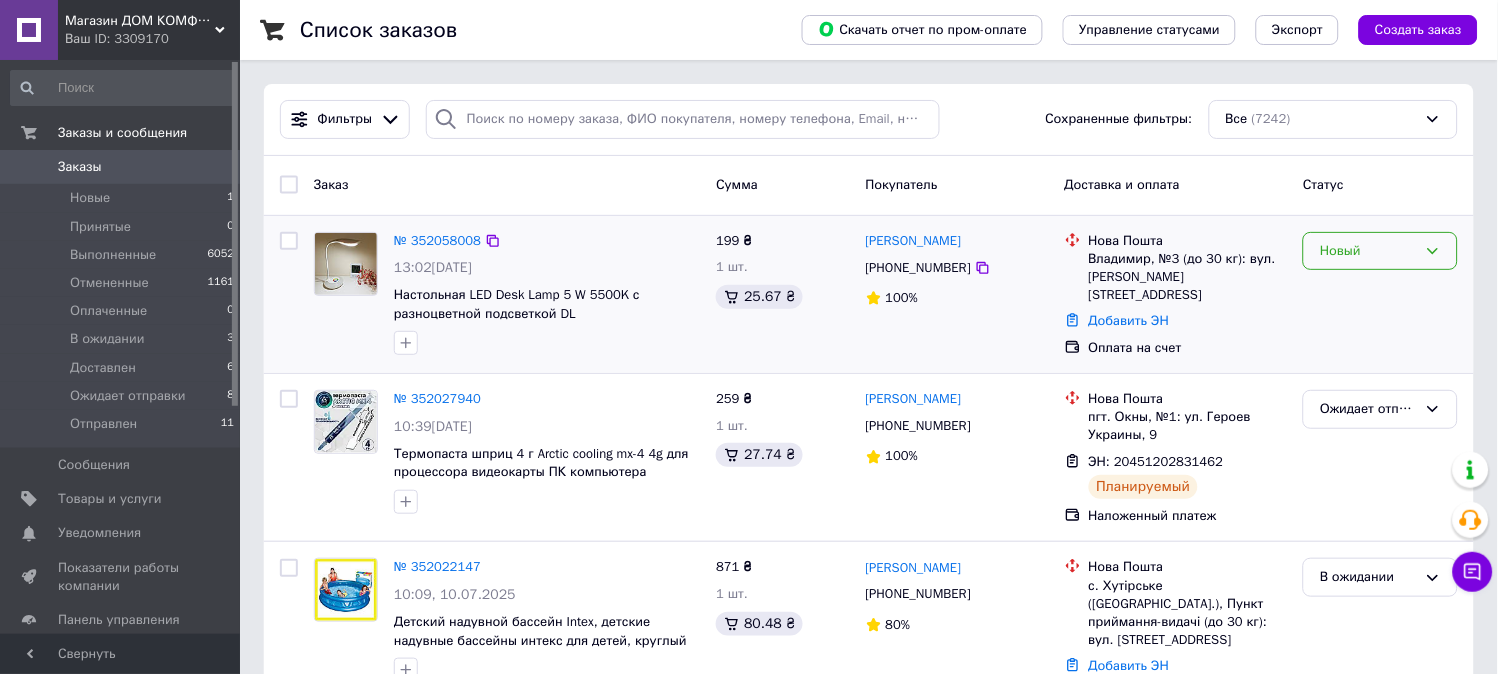 click on "Новый" at bounding box center (1368, 251) 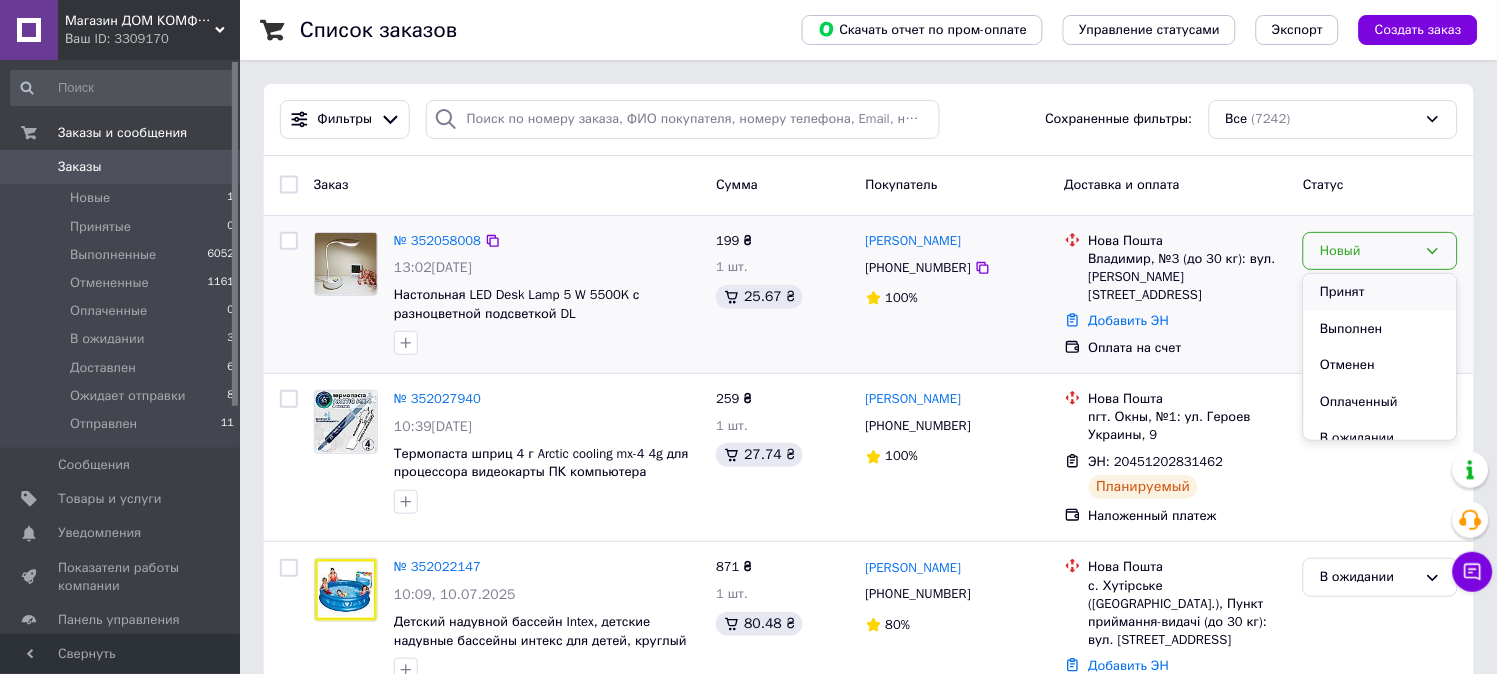 click on "Принят" at bounding box center (1380, 292) 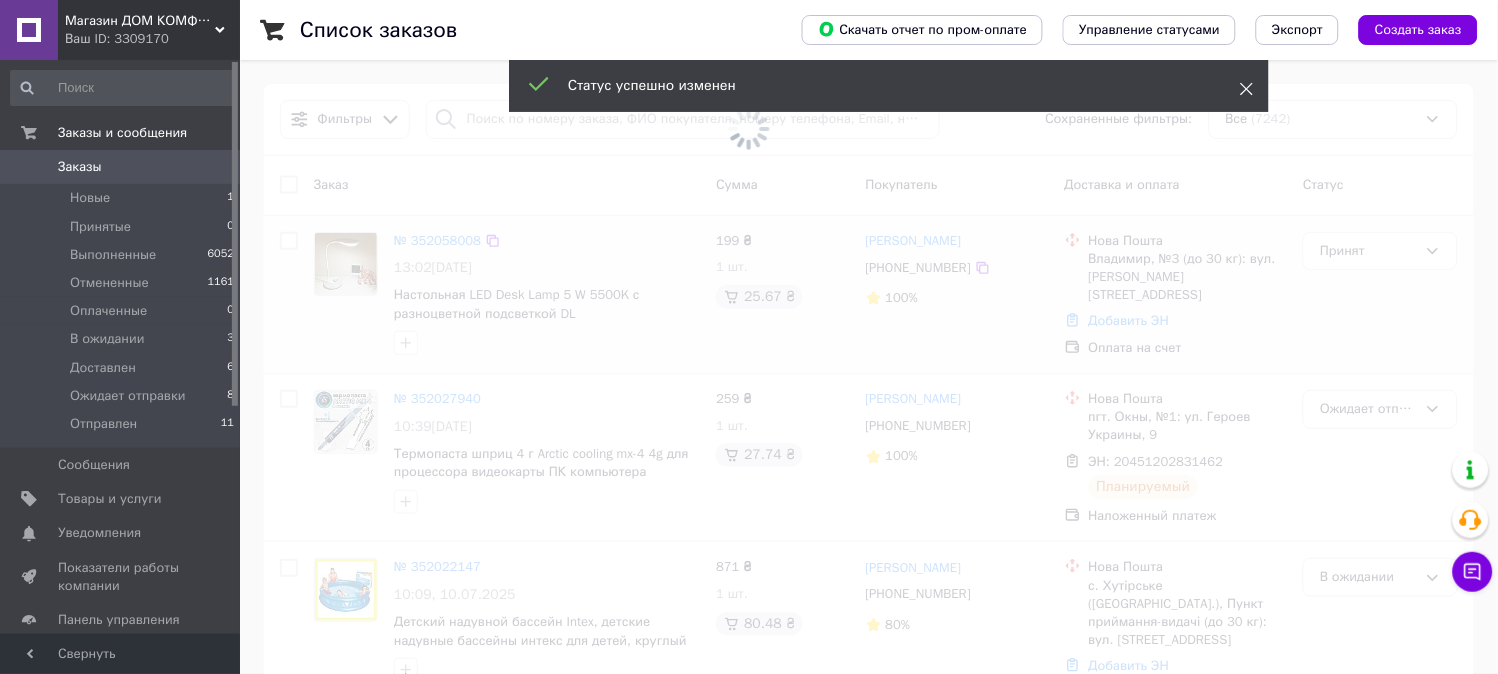 click 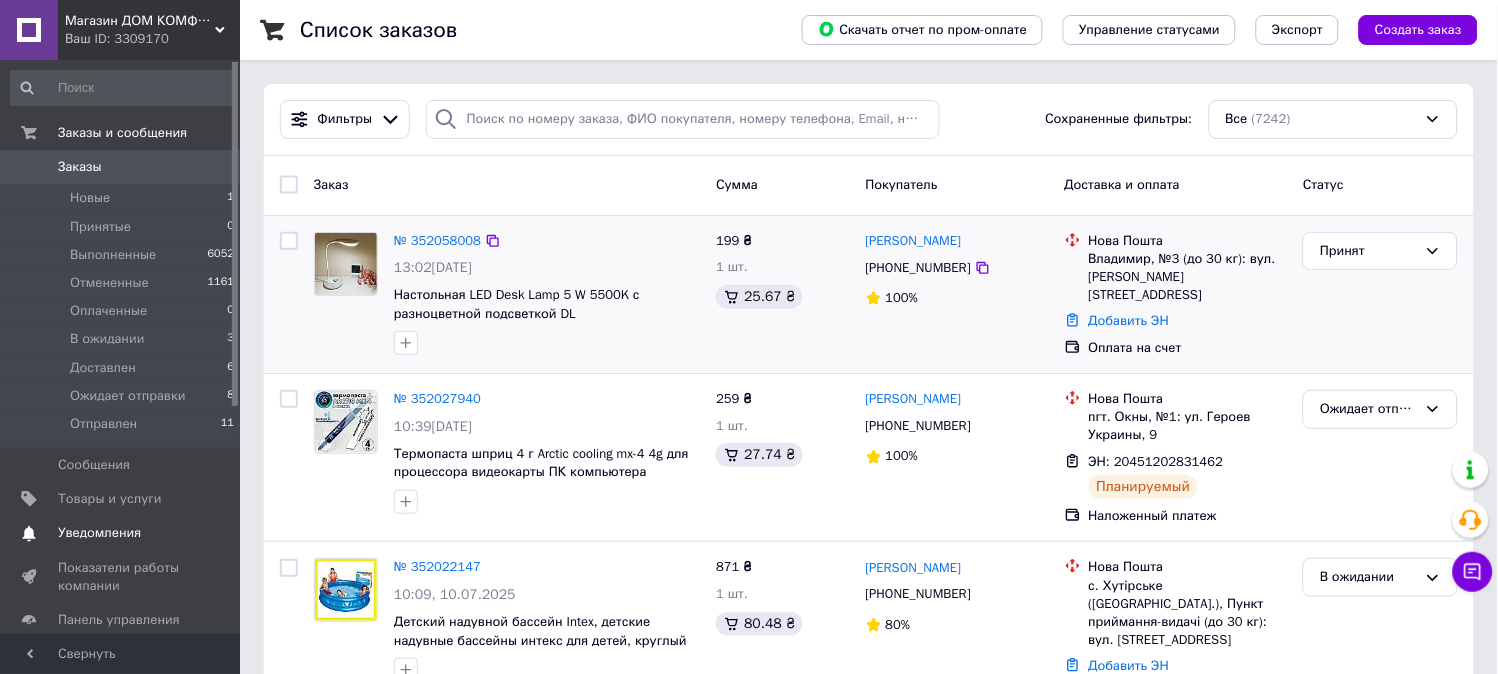 click on "Уведомления" at bounding box center [121, 533] 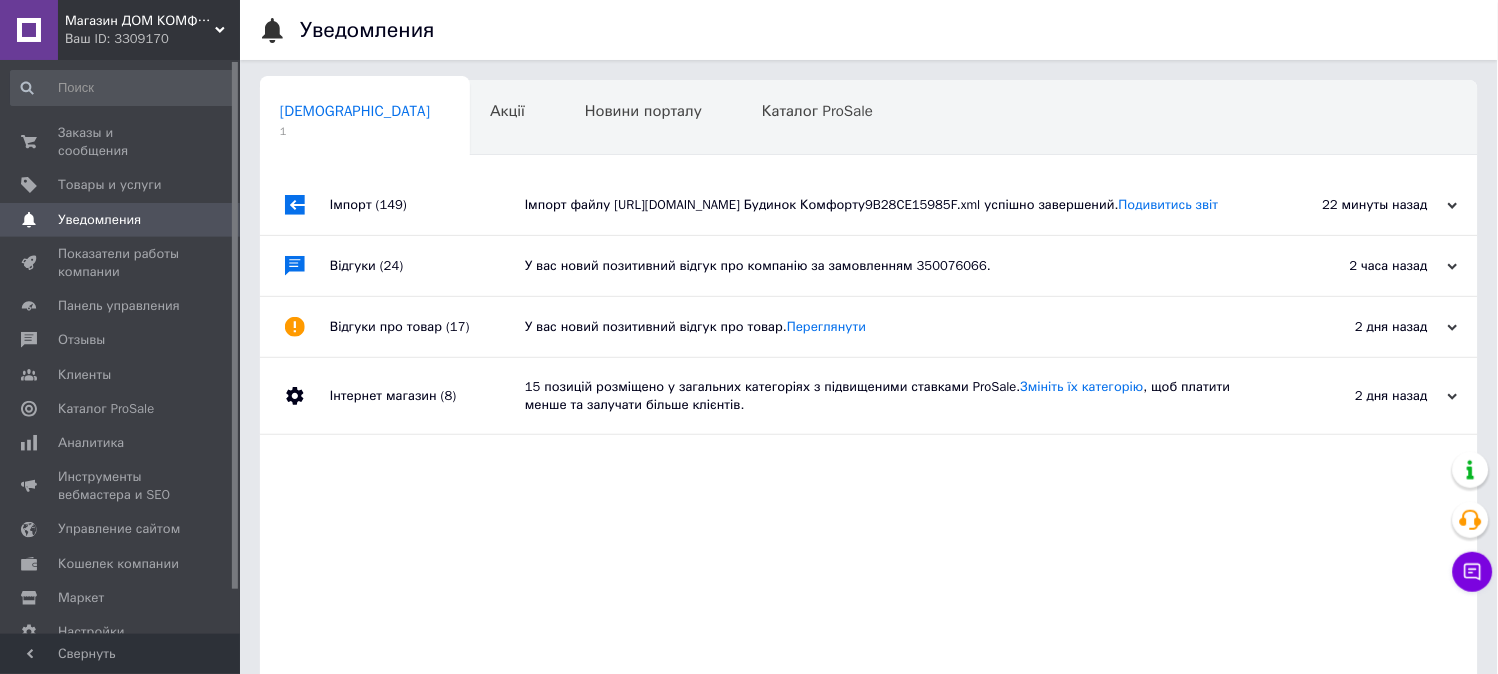 click on "Імпорт   (149)" at bounding box center (427, 205) 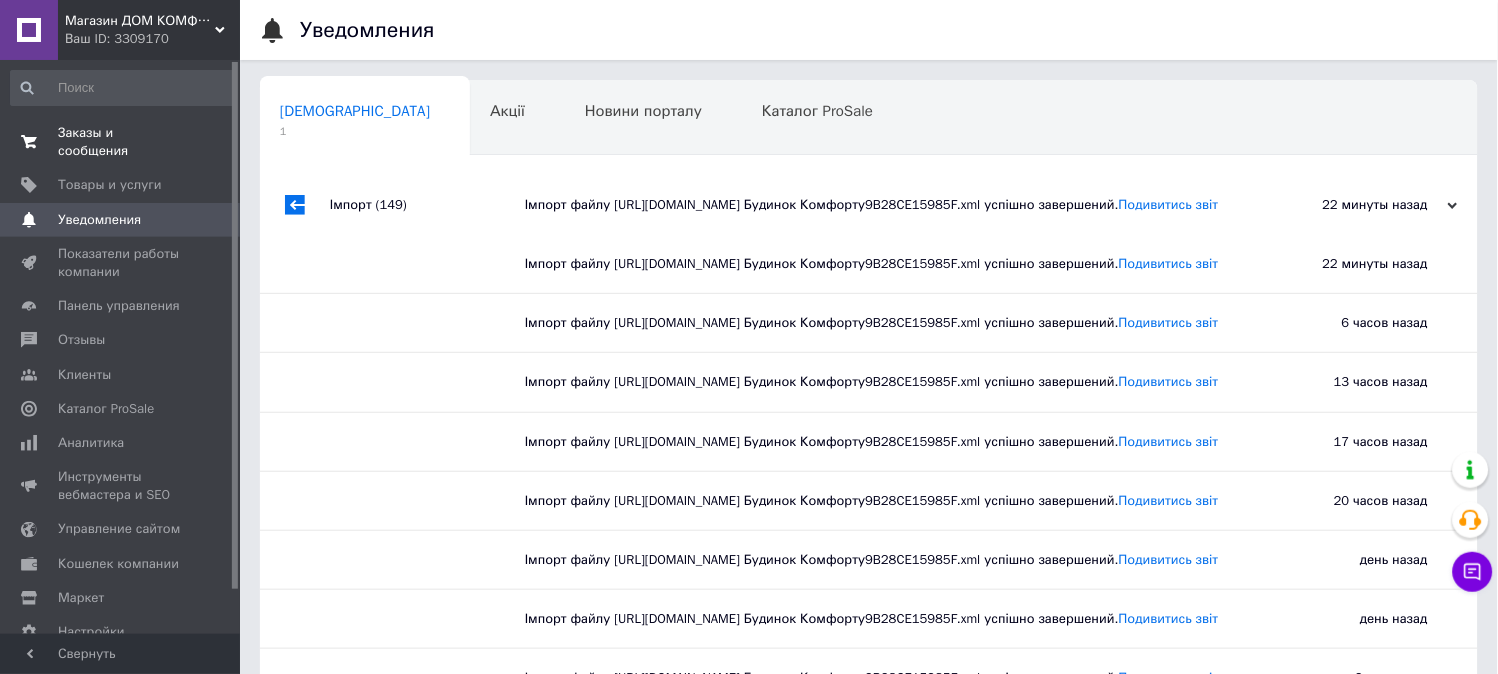 click on "0 0" at bounding box center [212, 142] 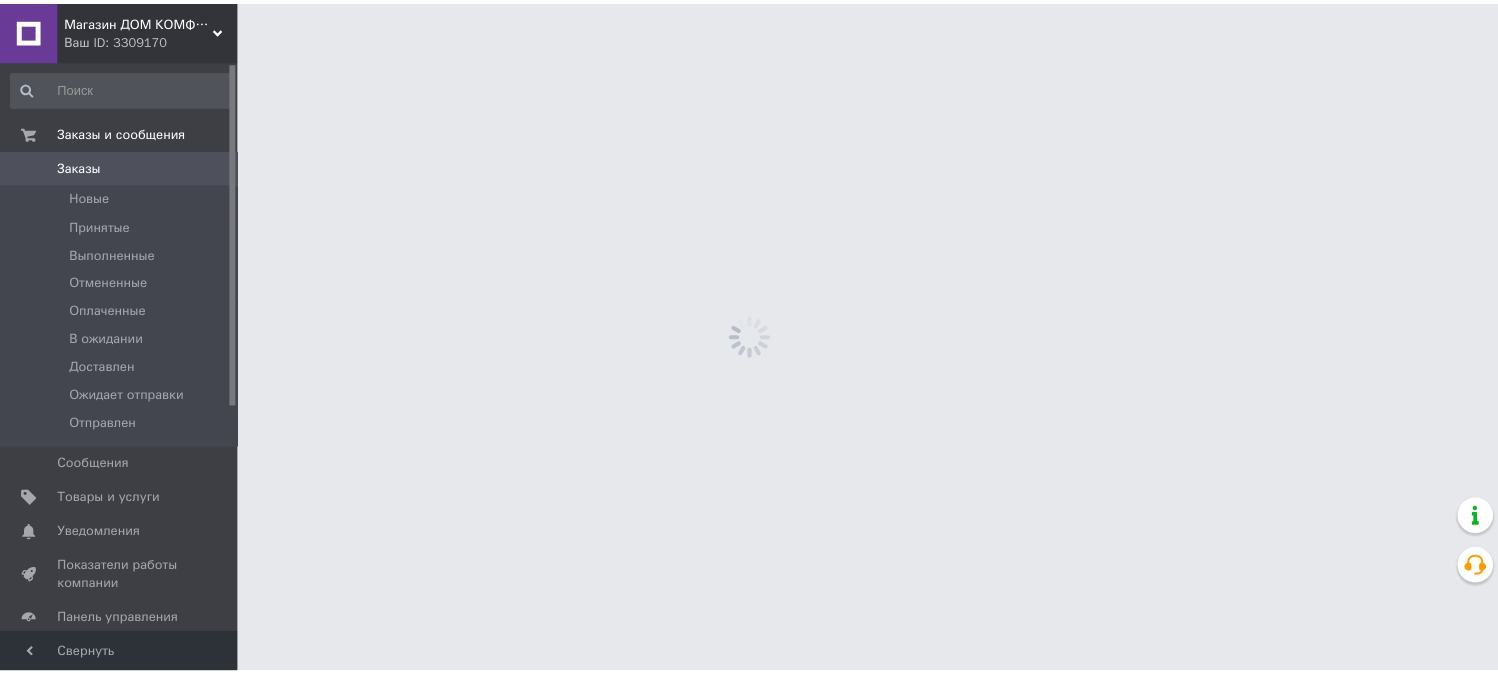 scroll, scrollTop: 0, scrollLeft: 0, axis: both 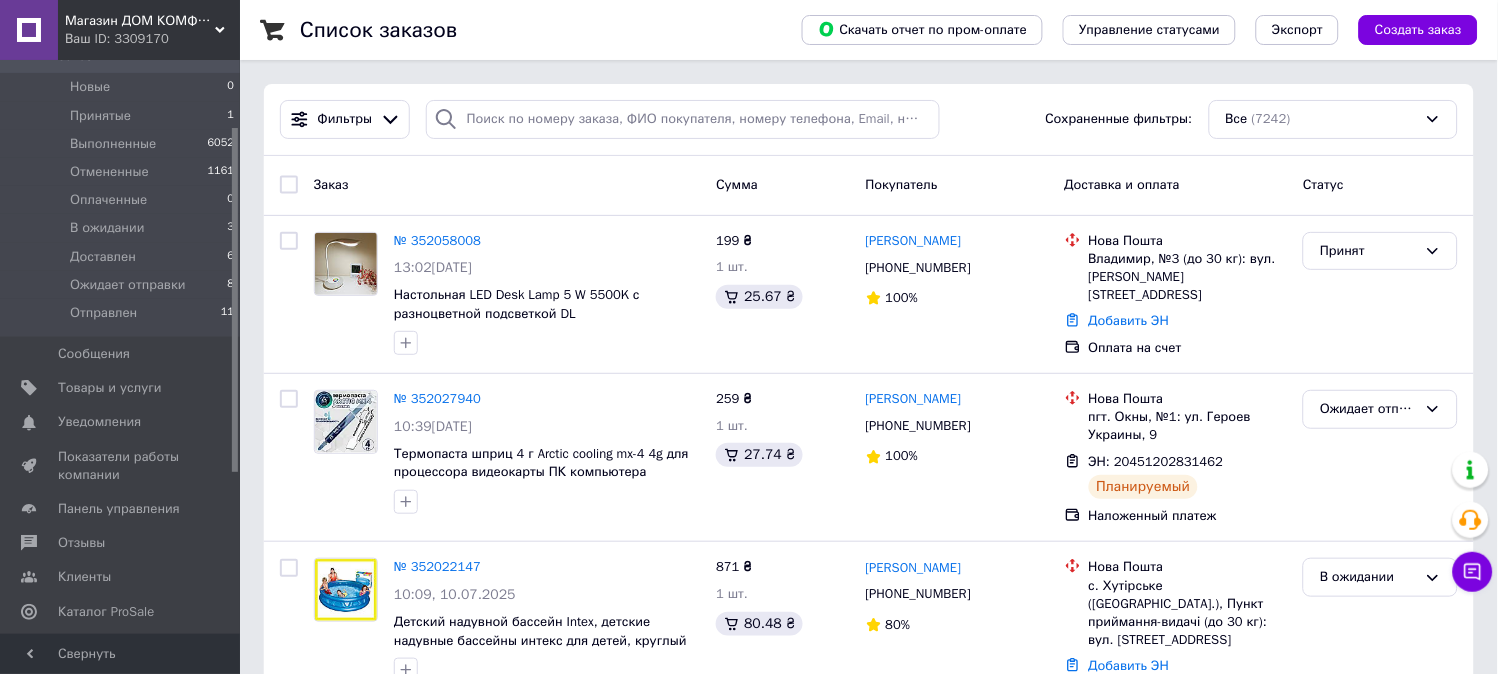 click on "Отзывы" at bounding box center [121, 543] 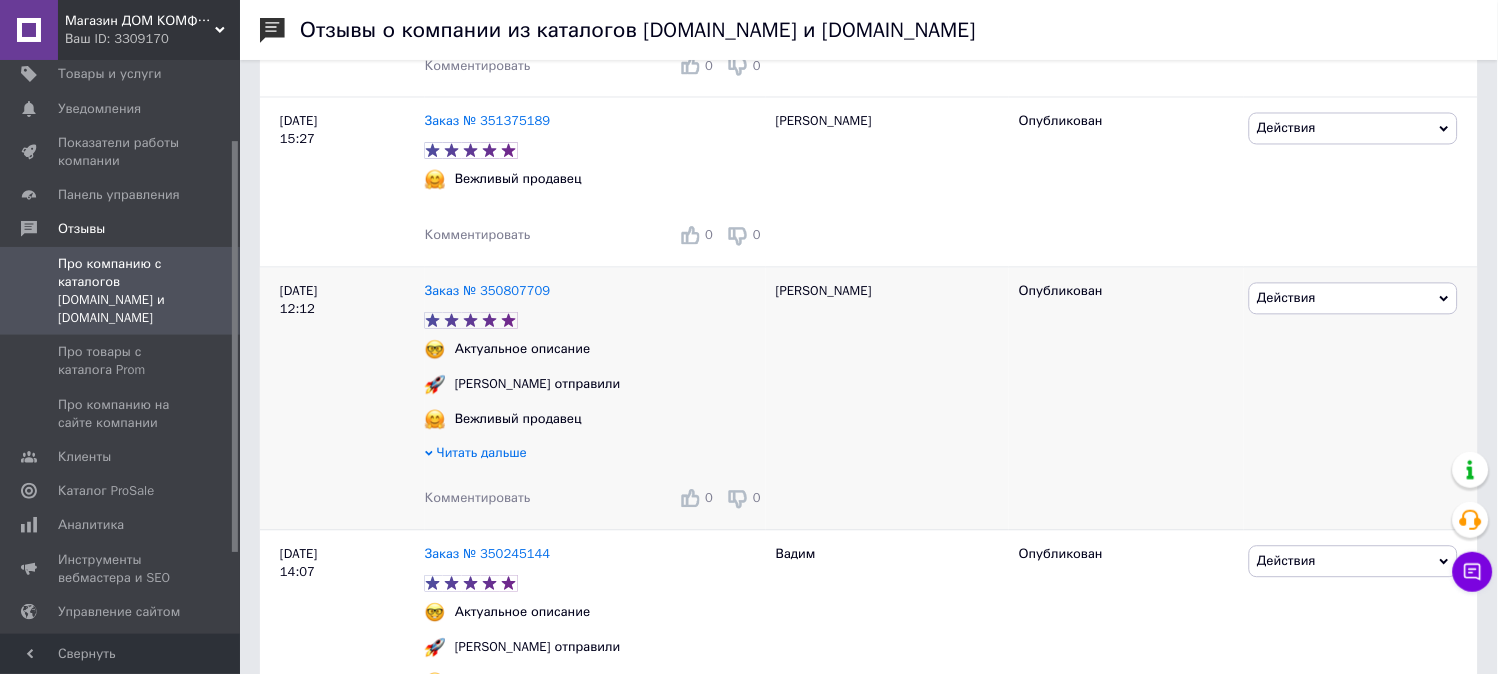 scroll, scrollTop: 777, scrollLeft: 0, axis: vertical 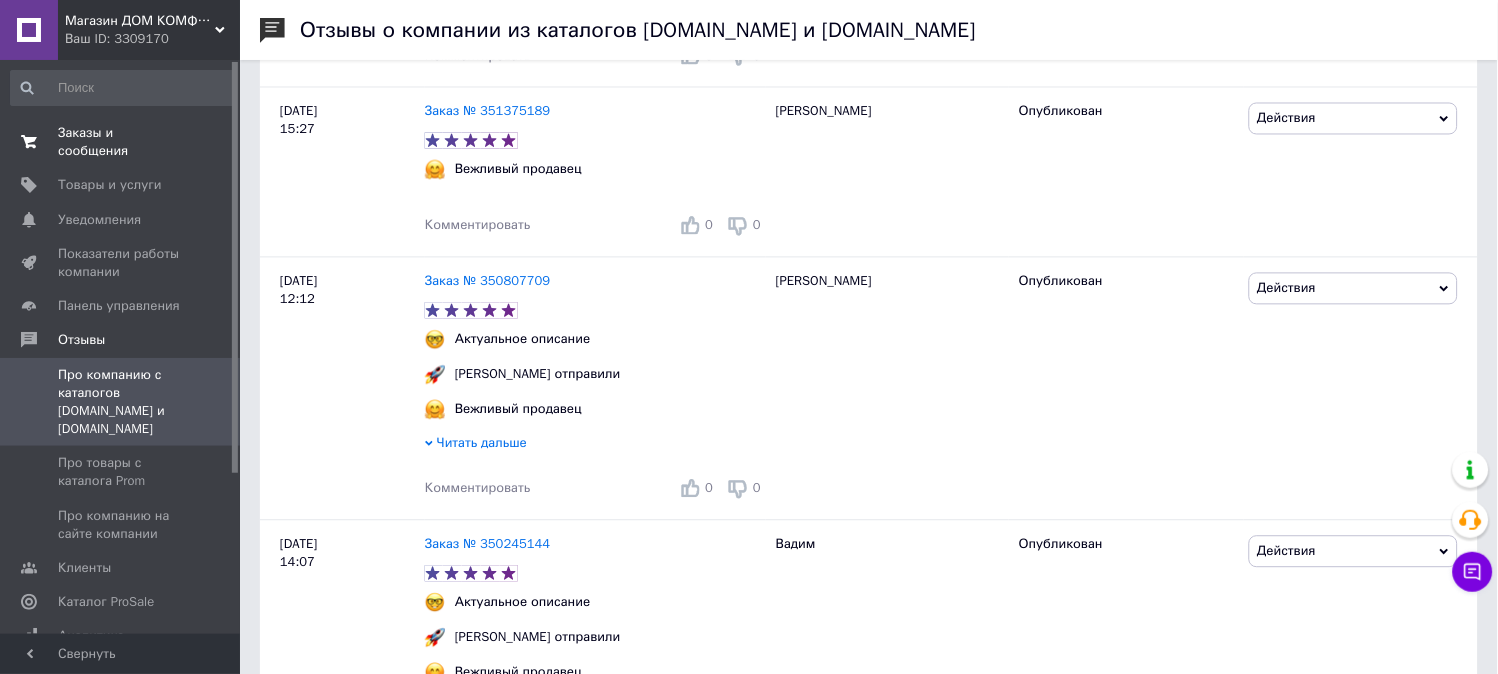 click on "Заказы и сообщения" at bounding box center [121, 142] 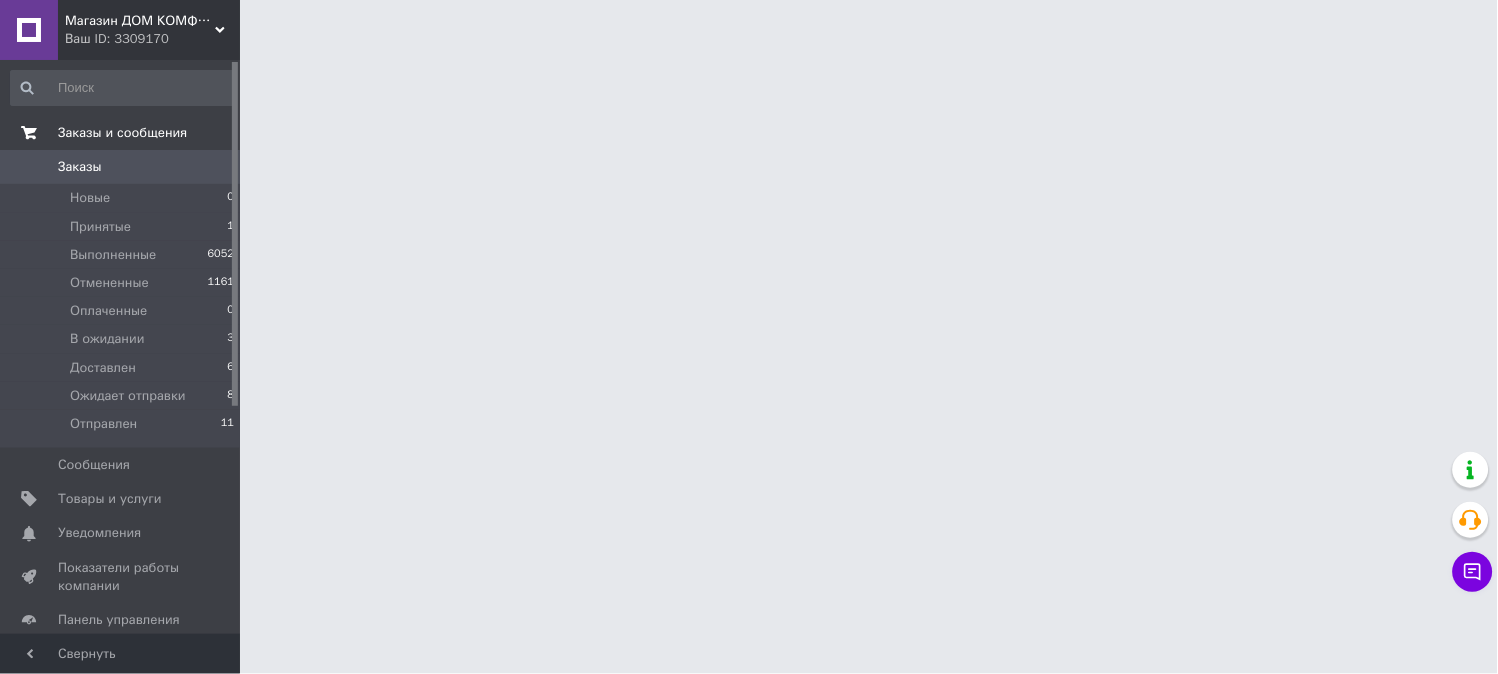 scroll, scrollTop: 0, scrollLeft: 0, axis: both 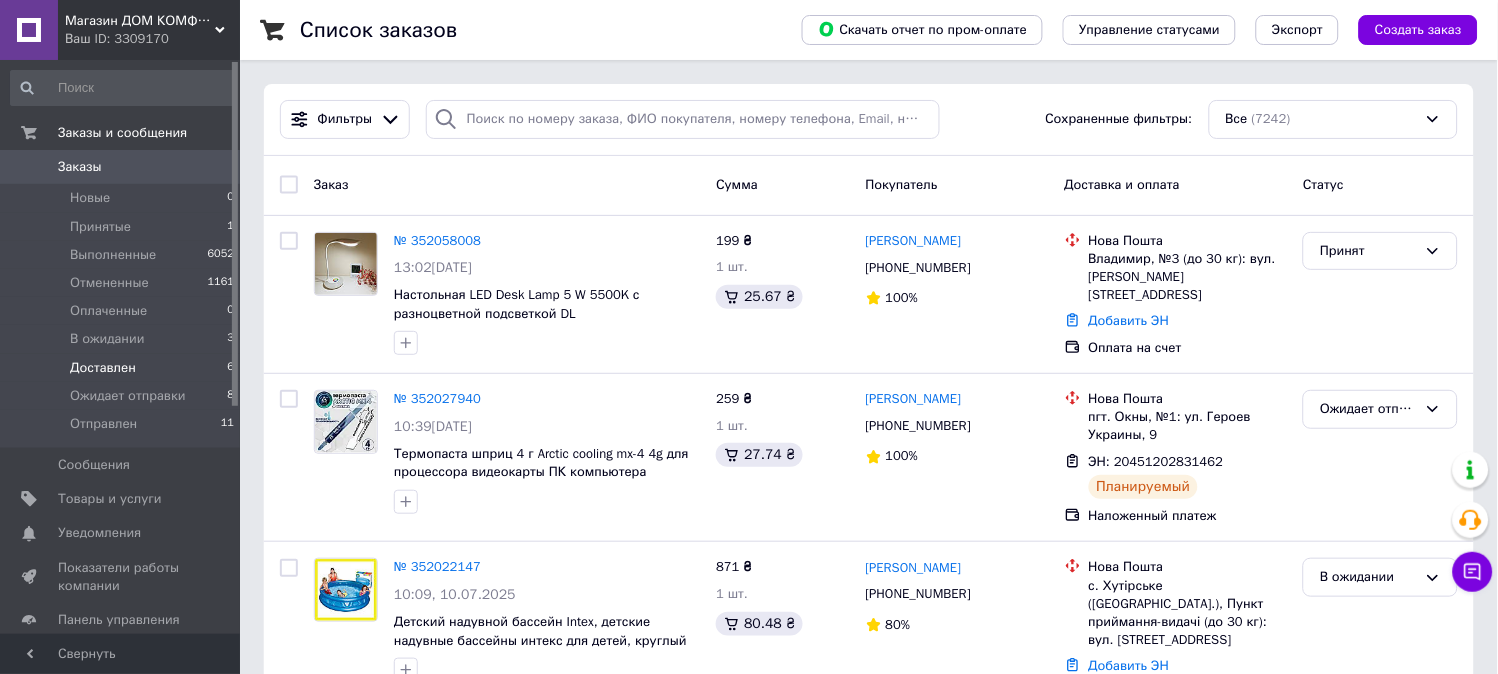 click on "Доставлен 6" at bounding box center (123, 368) 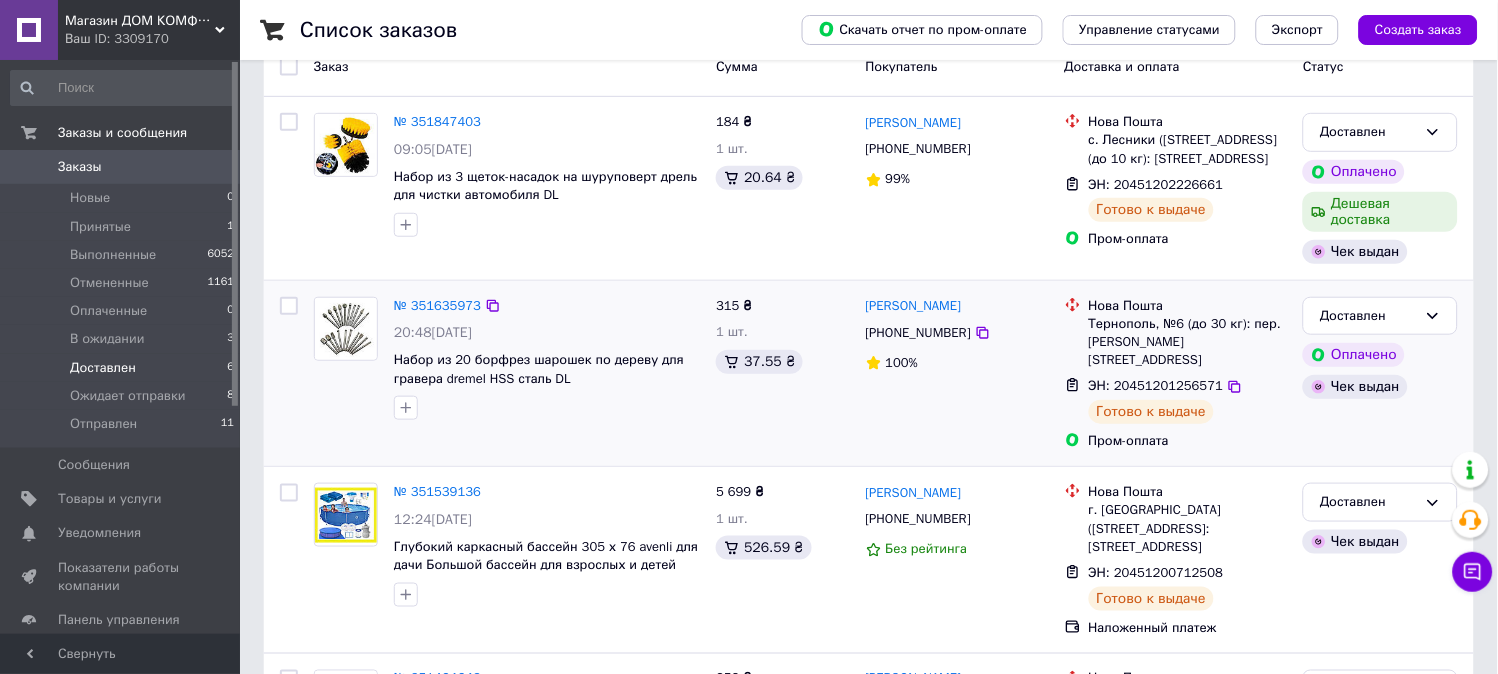 scroll, scrollTop: 641, scrollLeft: 0, axis: vertical 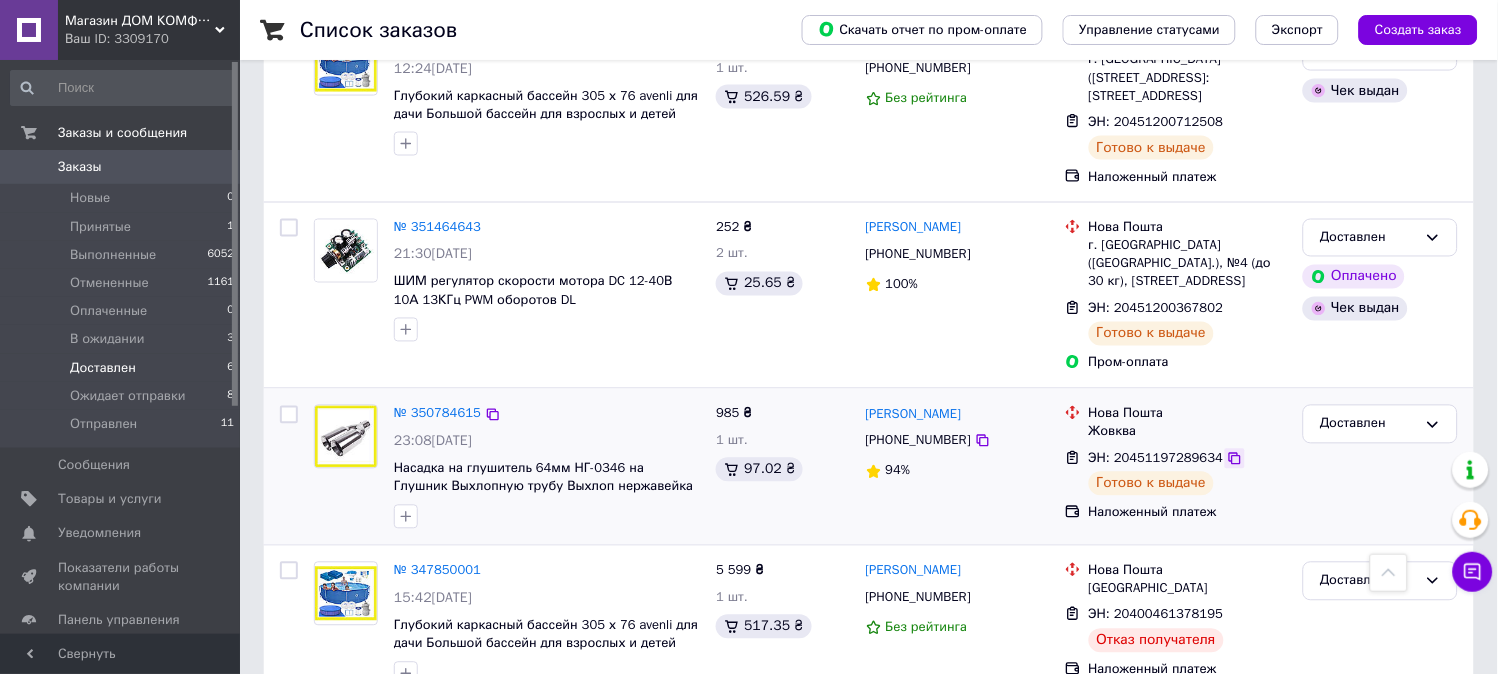 click 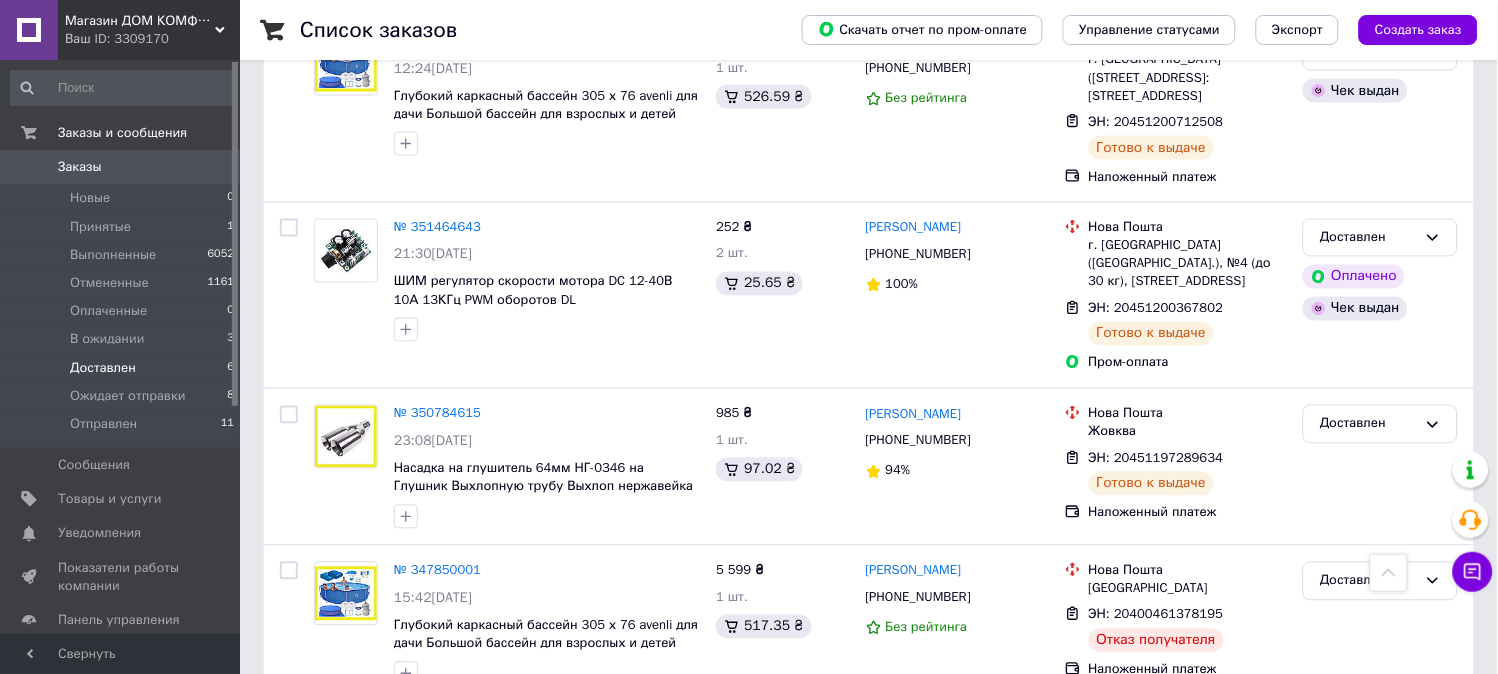 click on "Заказы" at bounding box center [121, 167] 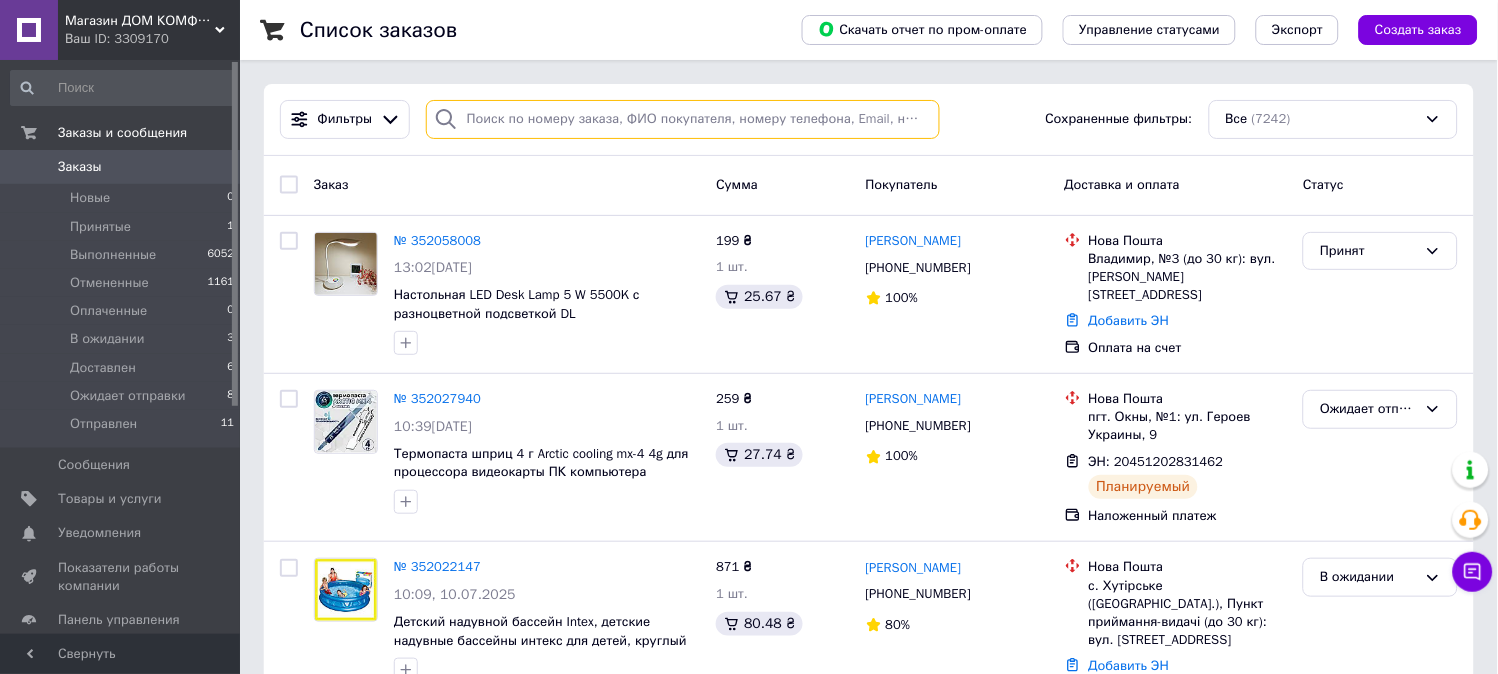 click at bounding box center (683, 119) 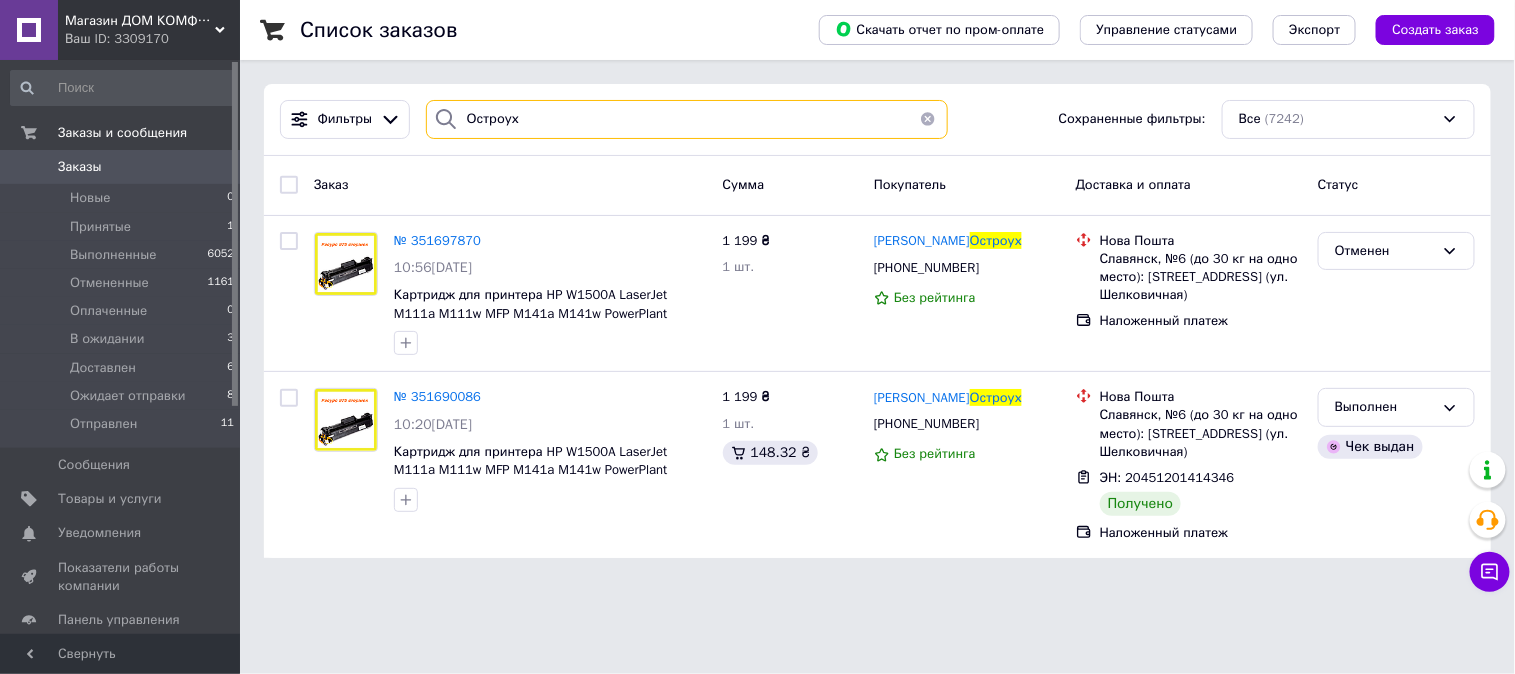 type on "Остроух" 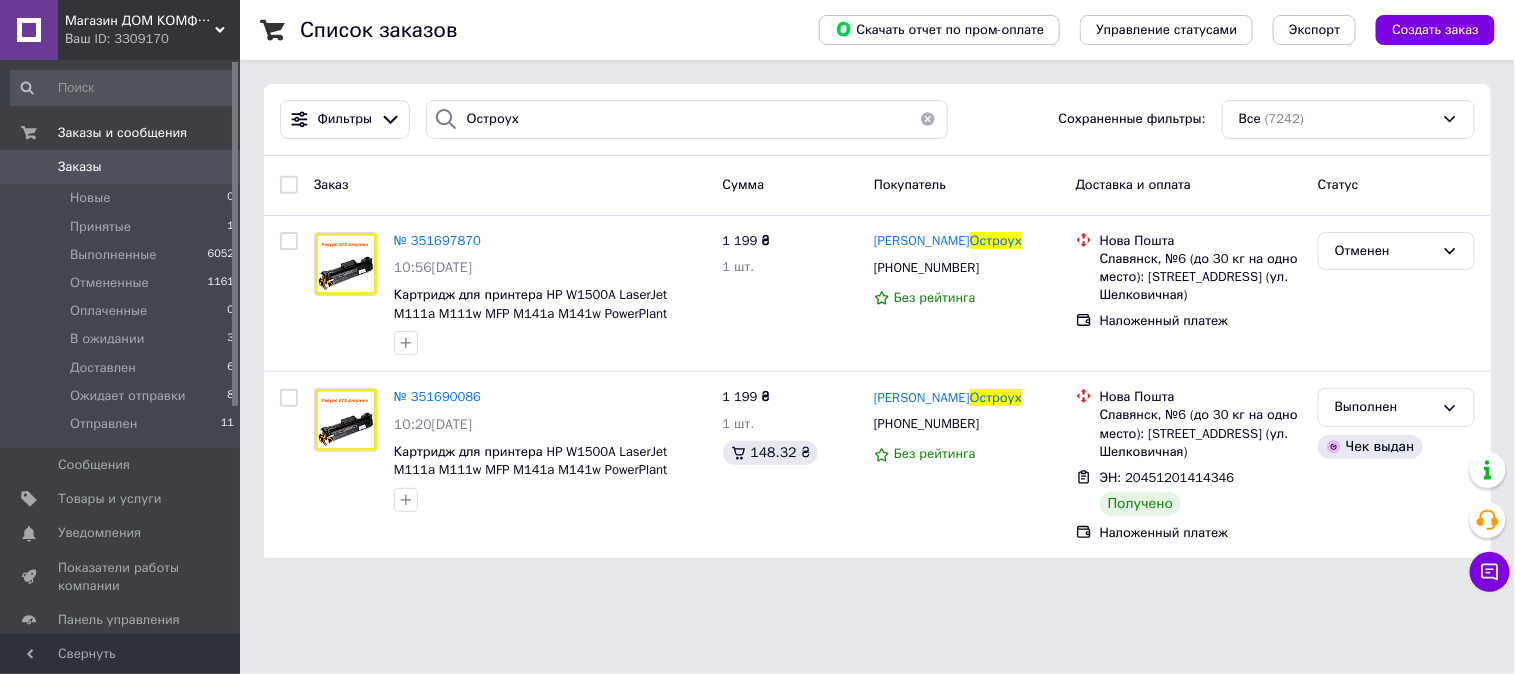 click on "Сумма" at bounding box center (790, 185) 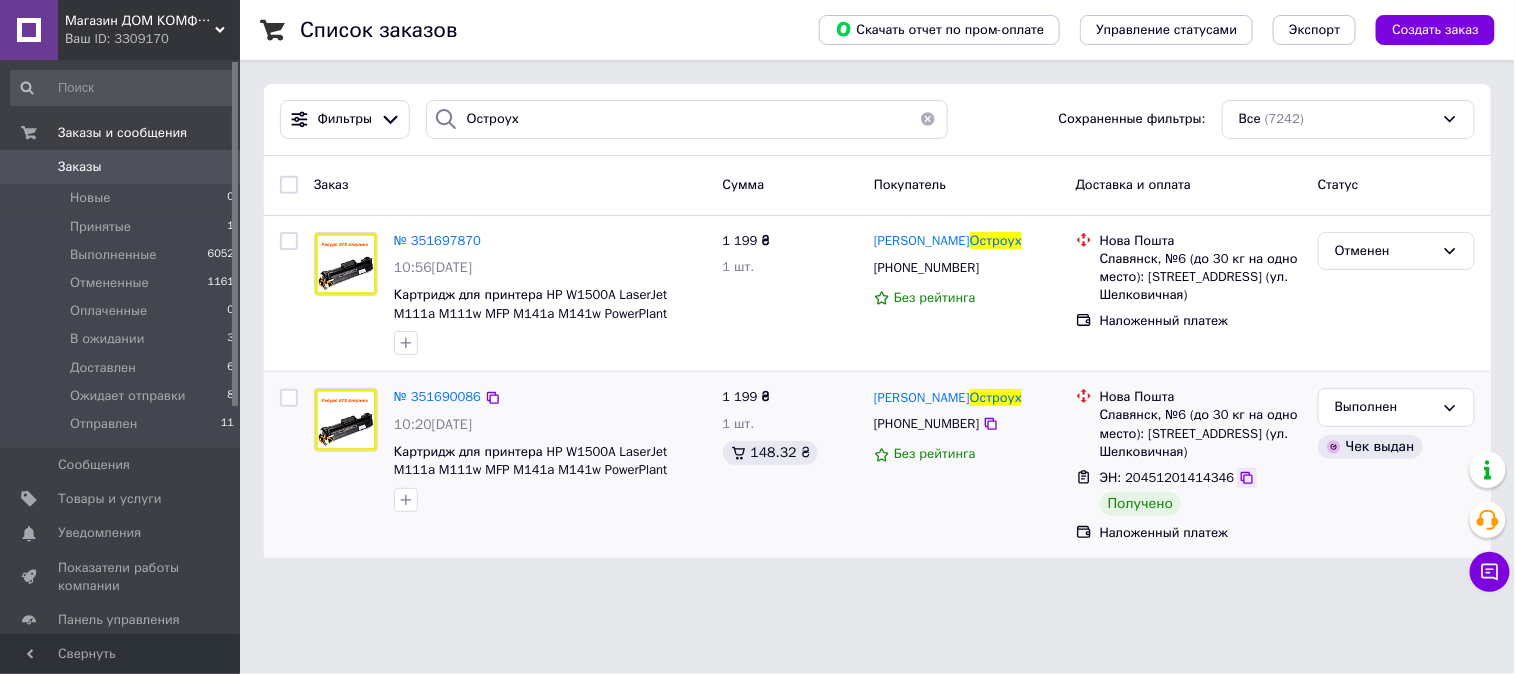 click 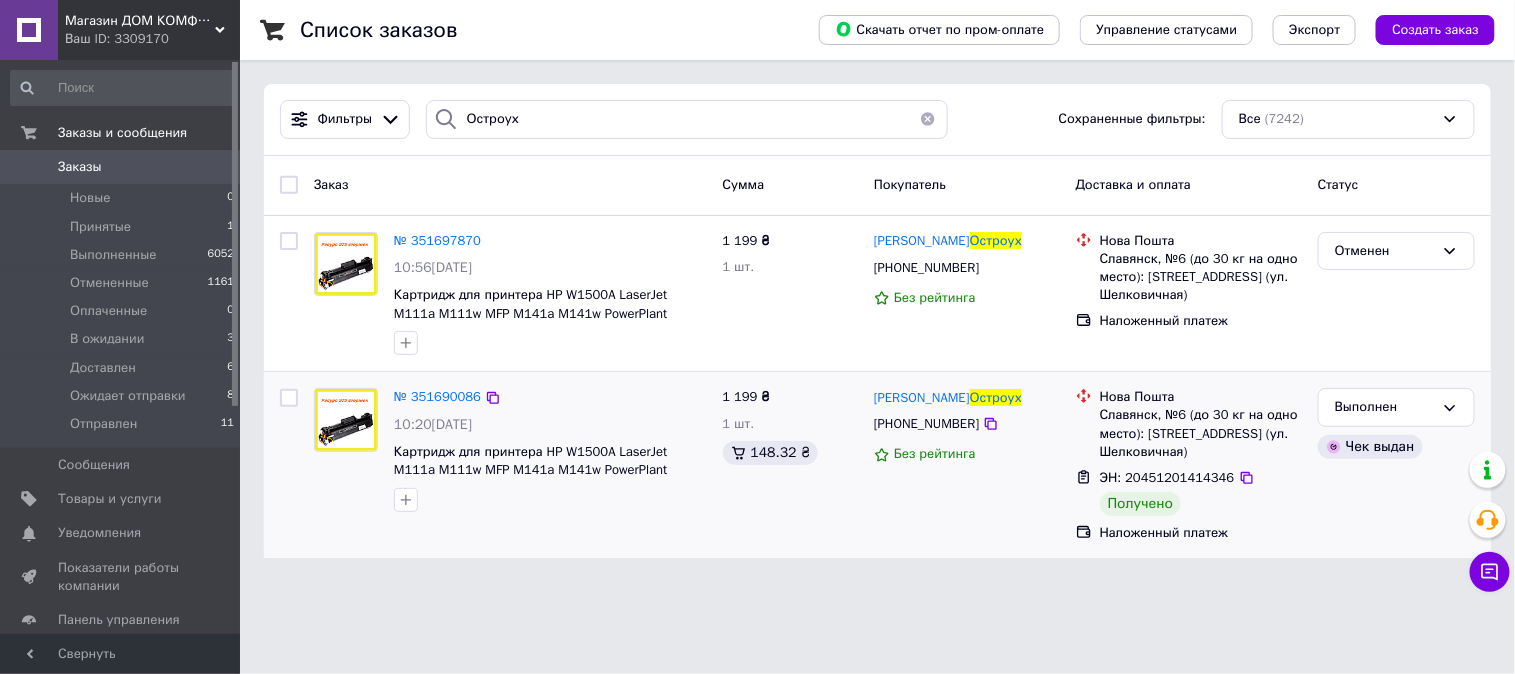 click on "№ 351690086 10:20, 08.07.2025 Картридж для принтера HP W1500A LaserJet M111a M111w MFP M141a M141w PowerPlant черный black С ЧИПОМ" at bounding box center (550, 450) 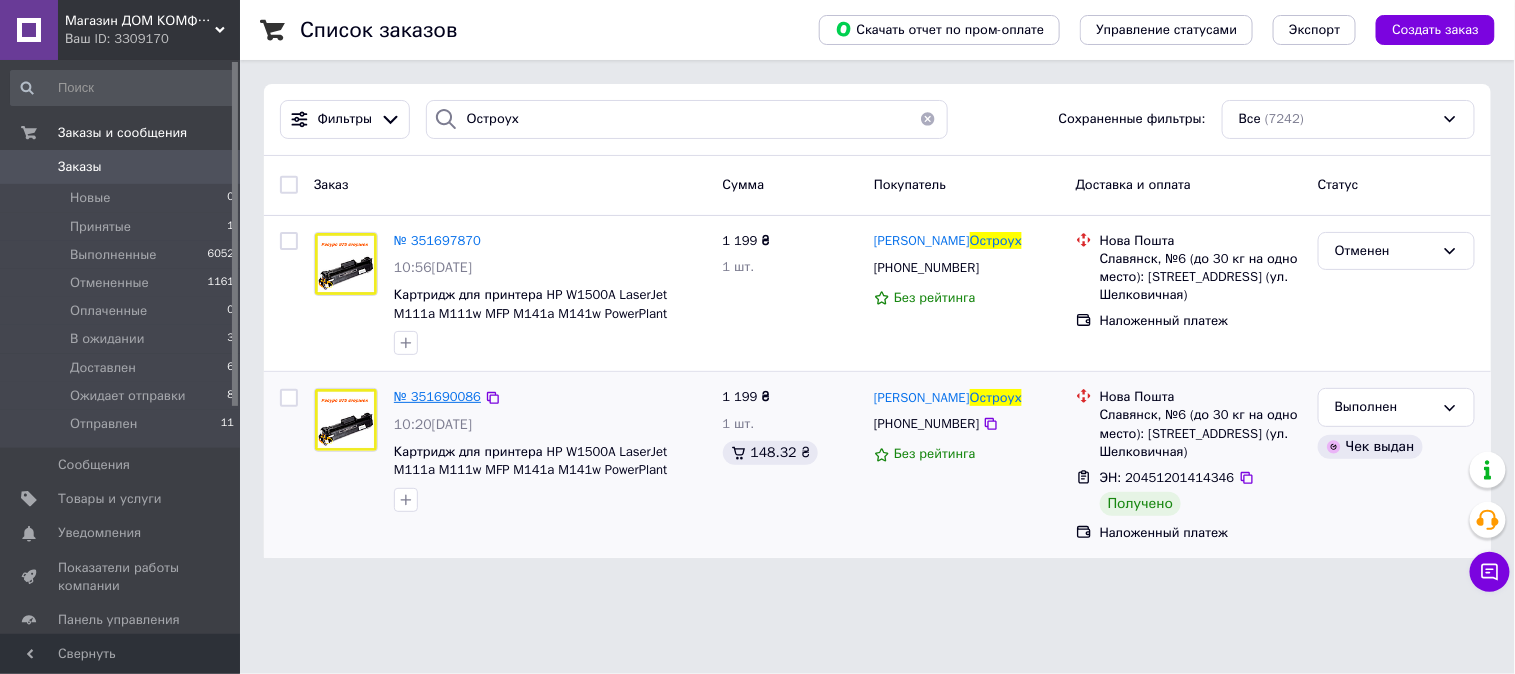 click on "№ 351690086" at bounding box center [437, 396] 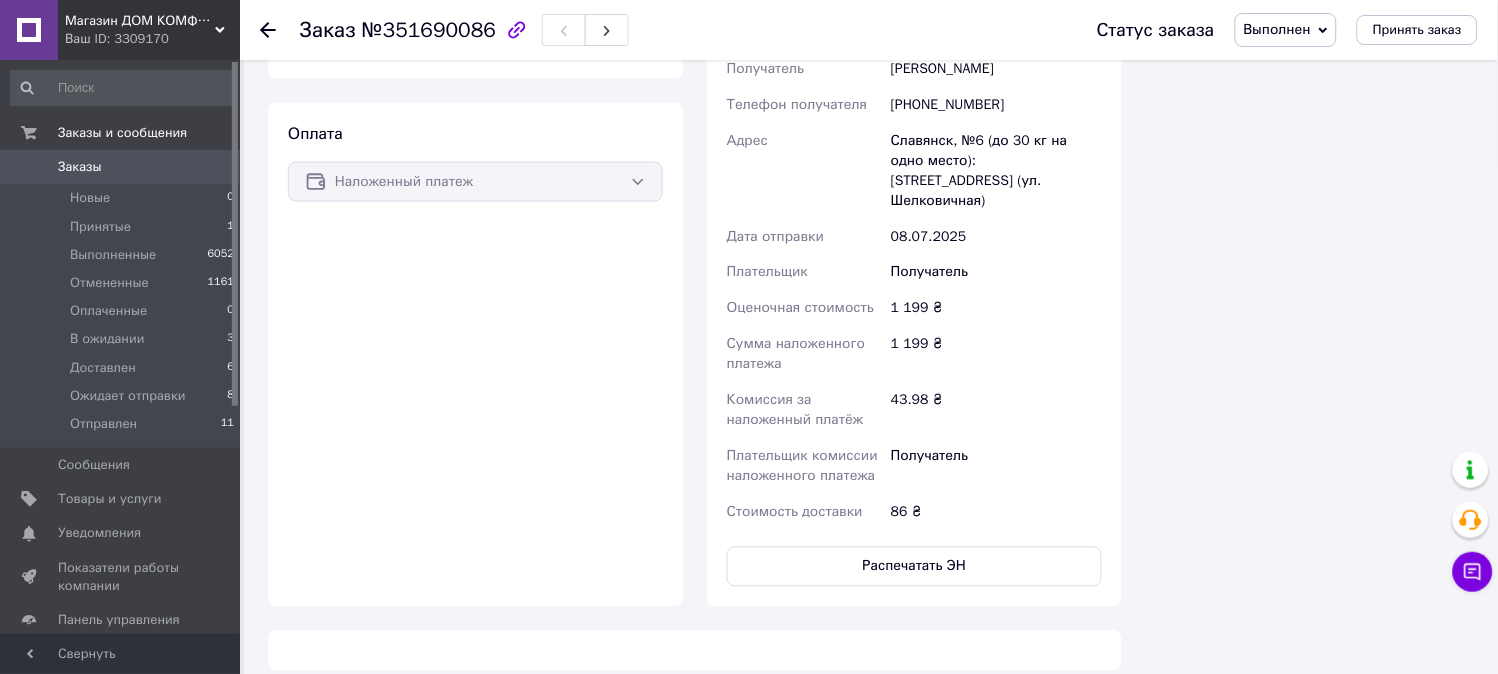 scroll, scrollTop: 632, scrollLeft: 0, axis: vertical 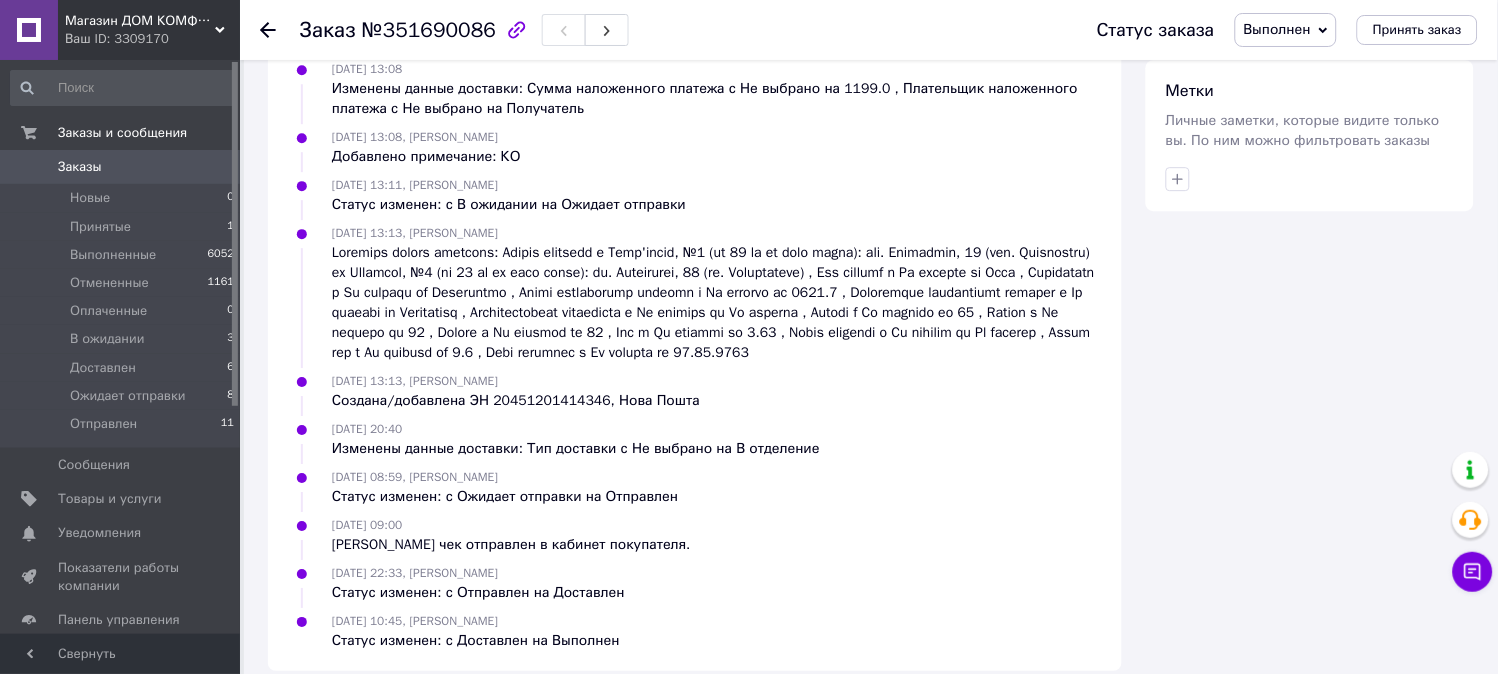 click on "Заказы" at bounding box center [121, 167] 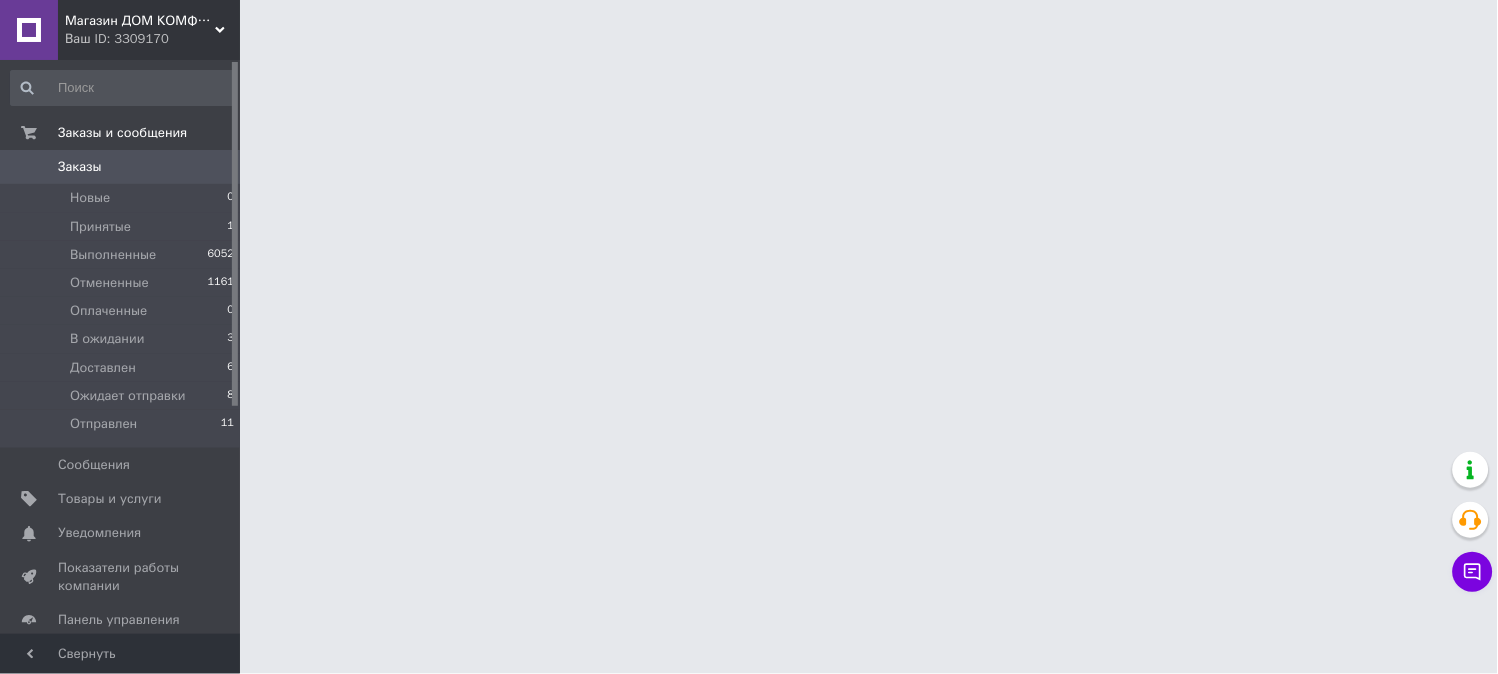 scroll, scrollTop: 0, scrollLeft: 0, axis: both 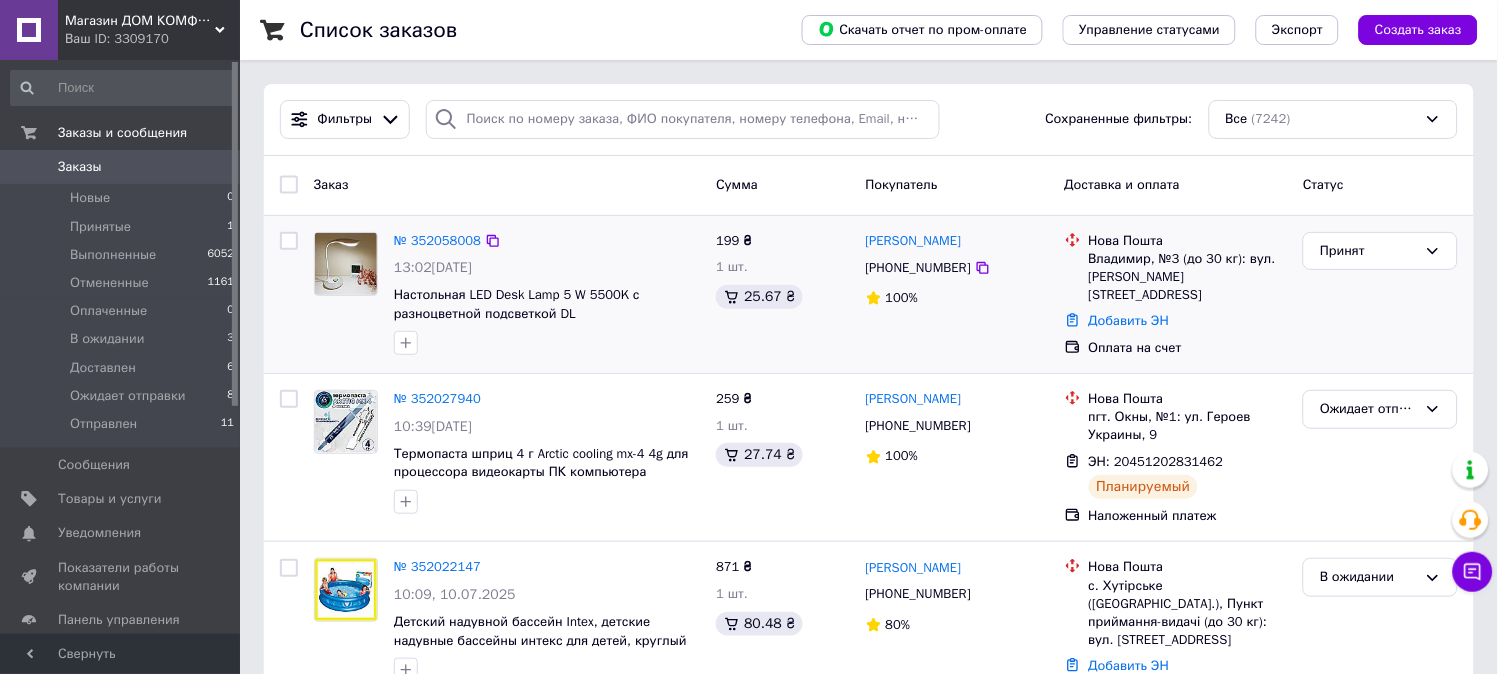 click on "№ 352058008" at bounding box center (437, 241) 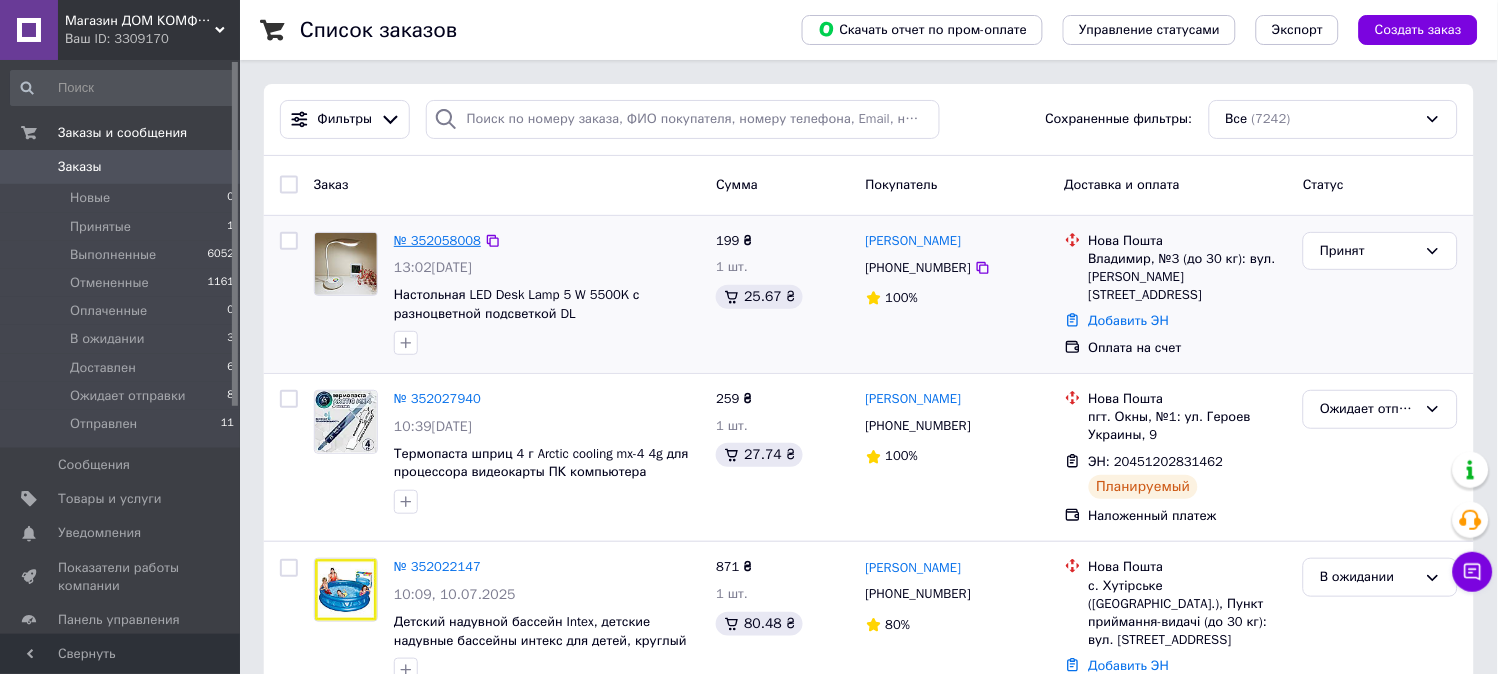 click on "№ 352058008" at bounding box center [437, 240] 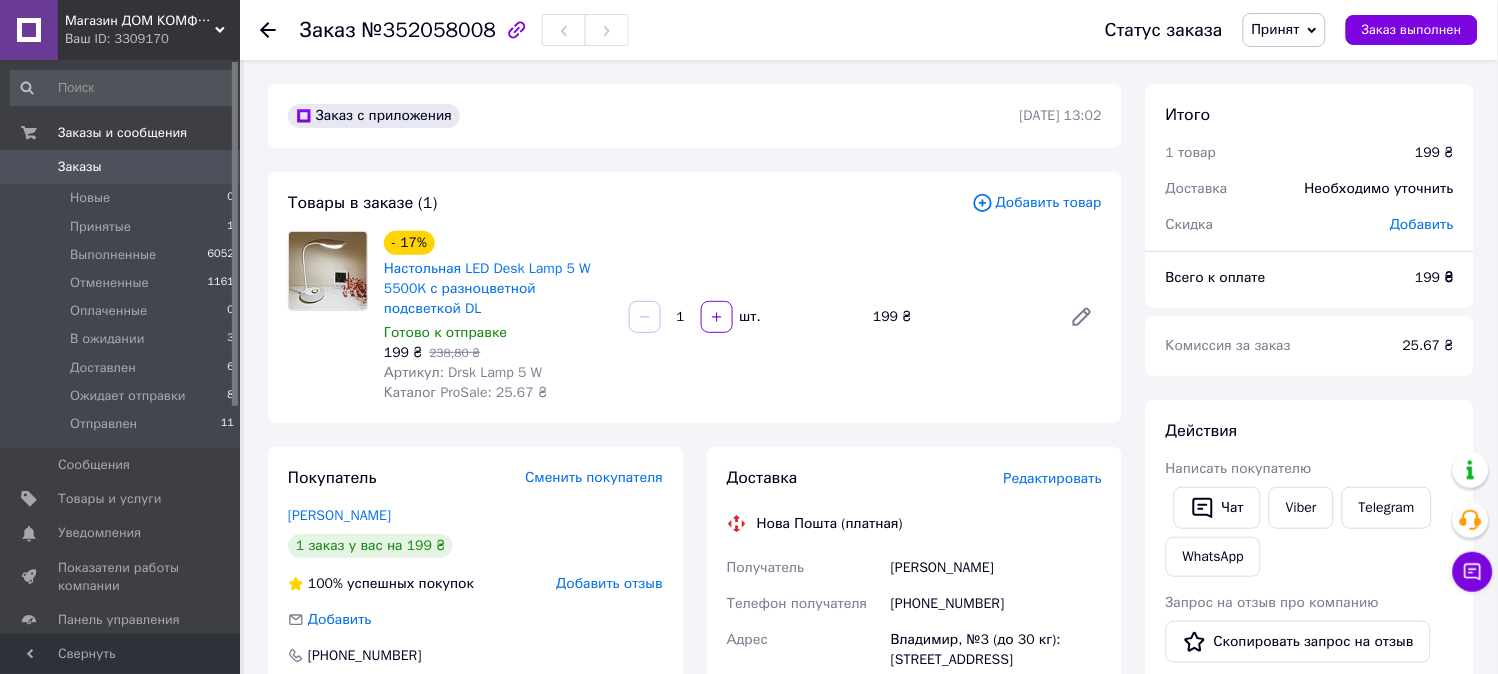 click on "Заказы" at bounding box center (121, 167) 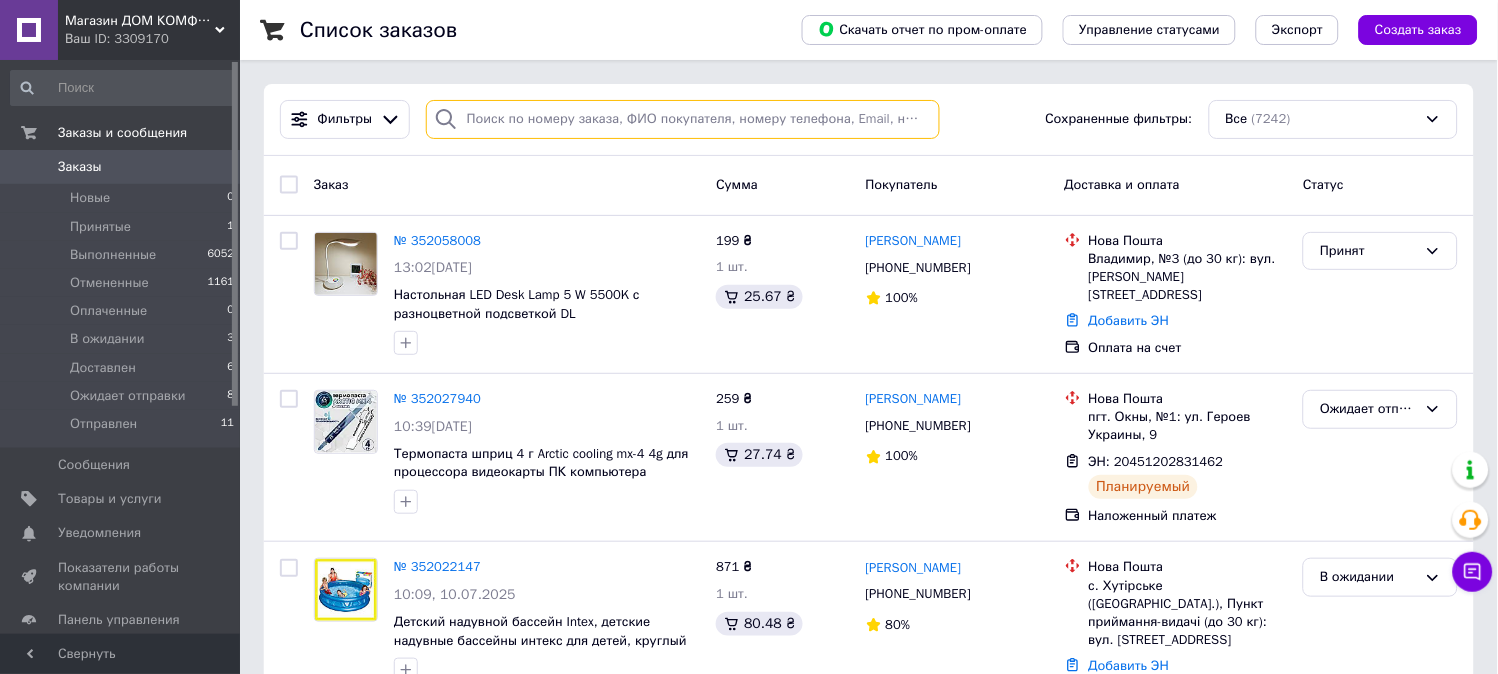 click at bounding box center [683, 119] 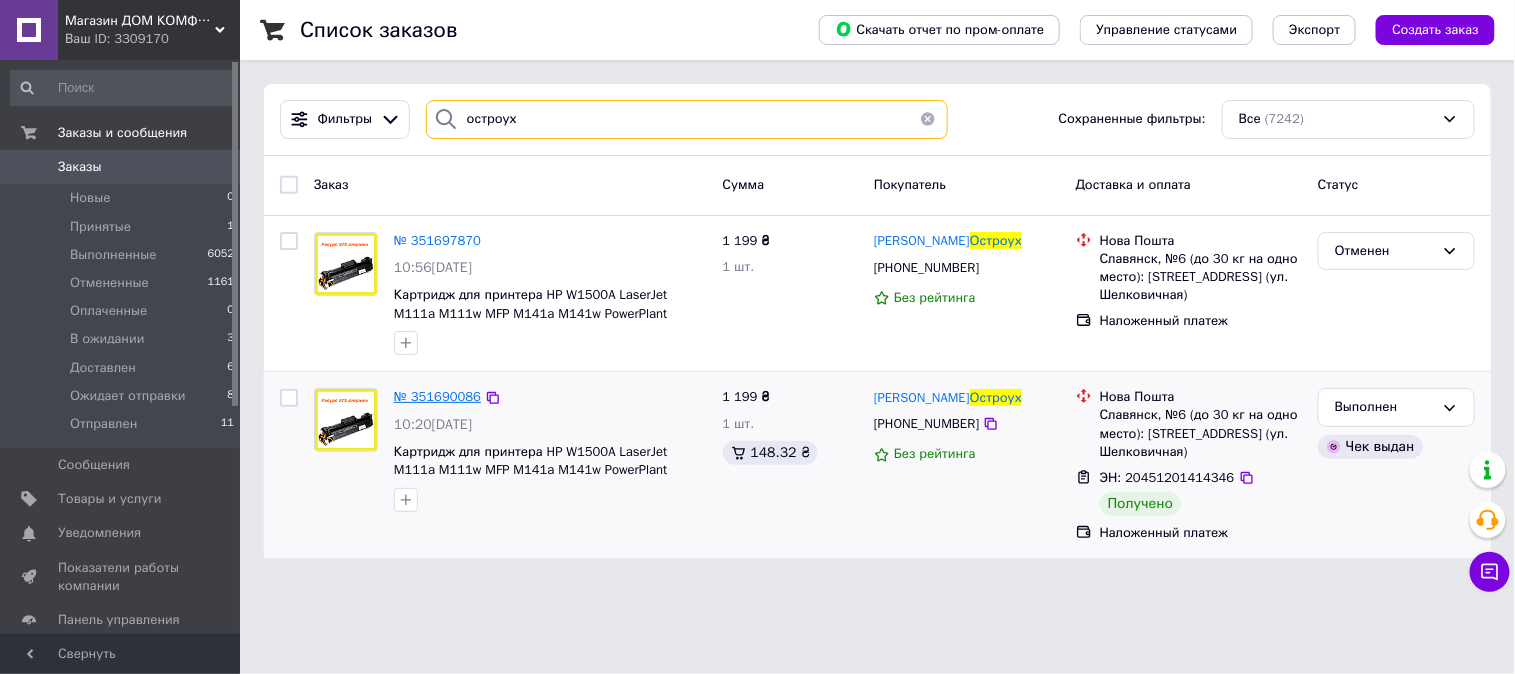 type on "остроух" 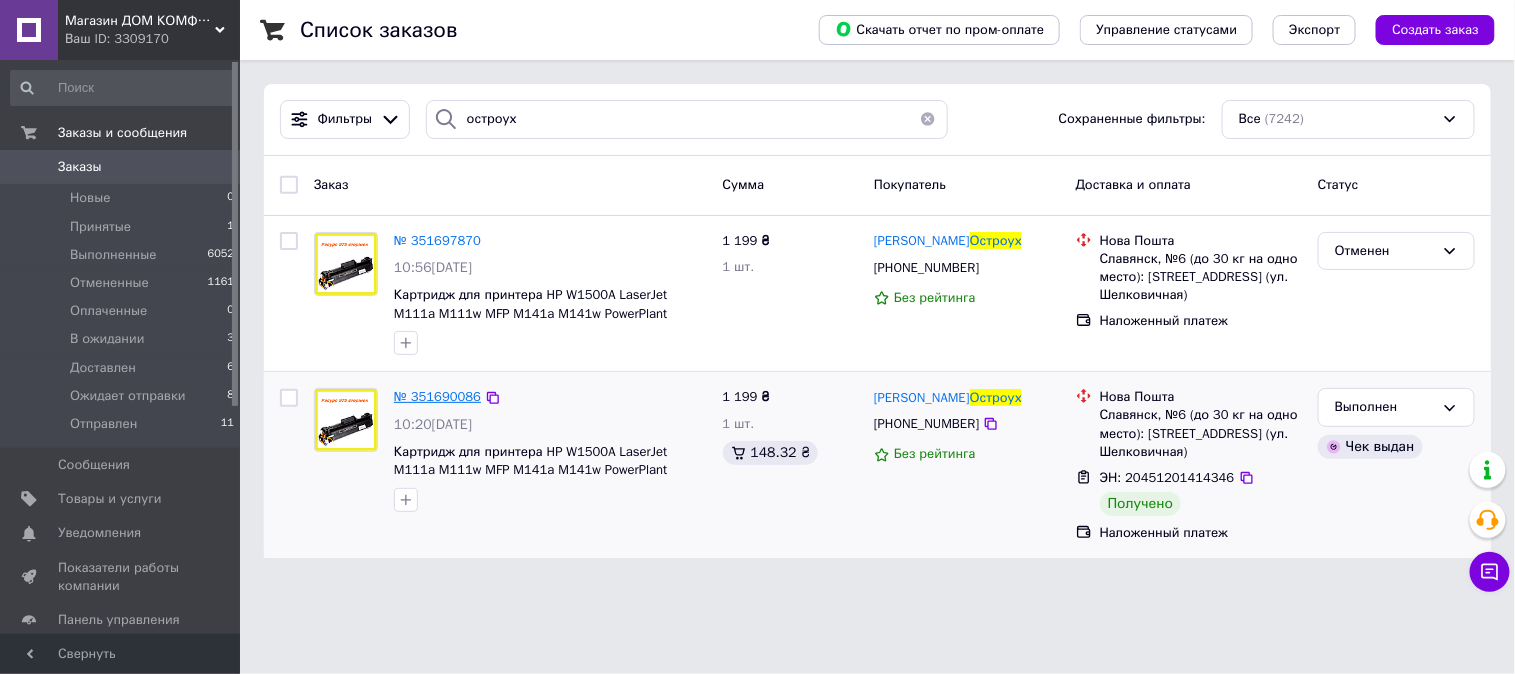 click on "№ 351690086" at bounding box center [437, 396] 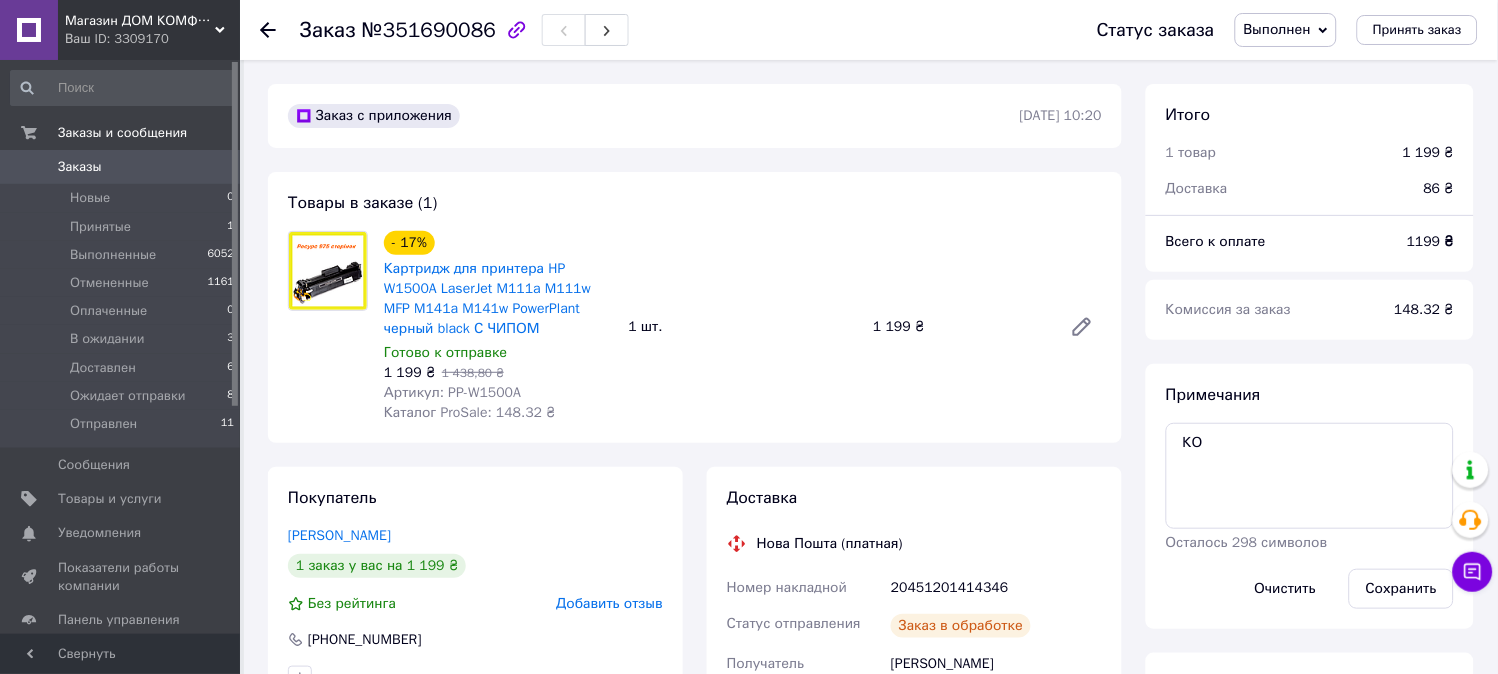 scroll, scrollTop: 300, scrollLeft: 0, axis: vertical 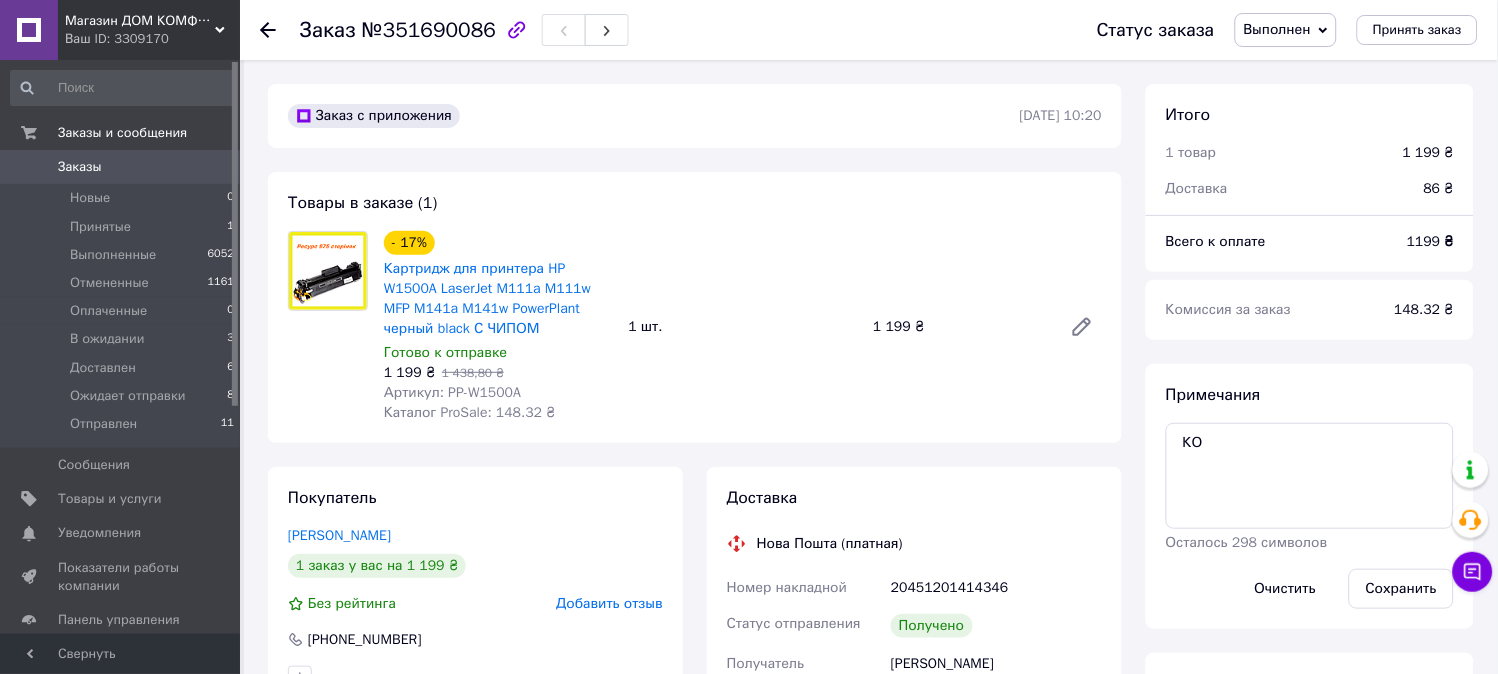 click on "Заказы" at bounding box center [121, 167] 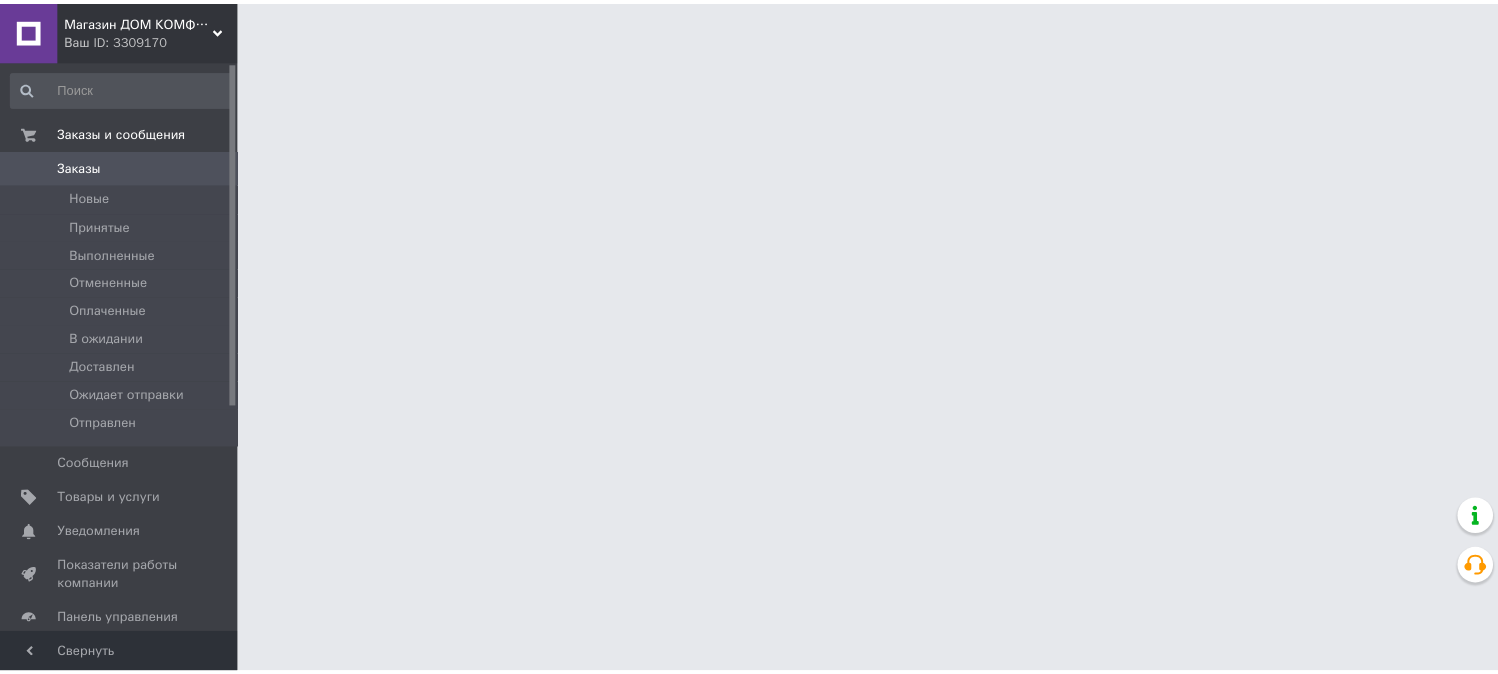 scroll, scrollTop: 0, scrollLeft: 0, axis: both 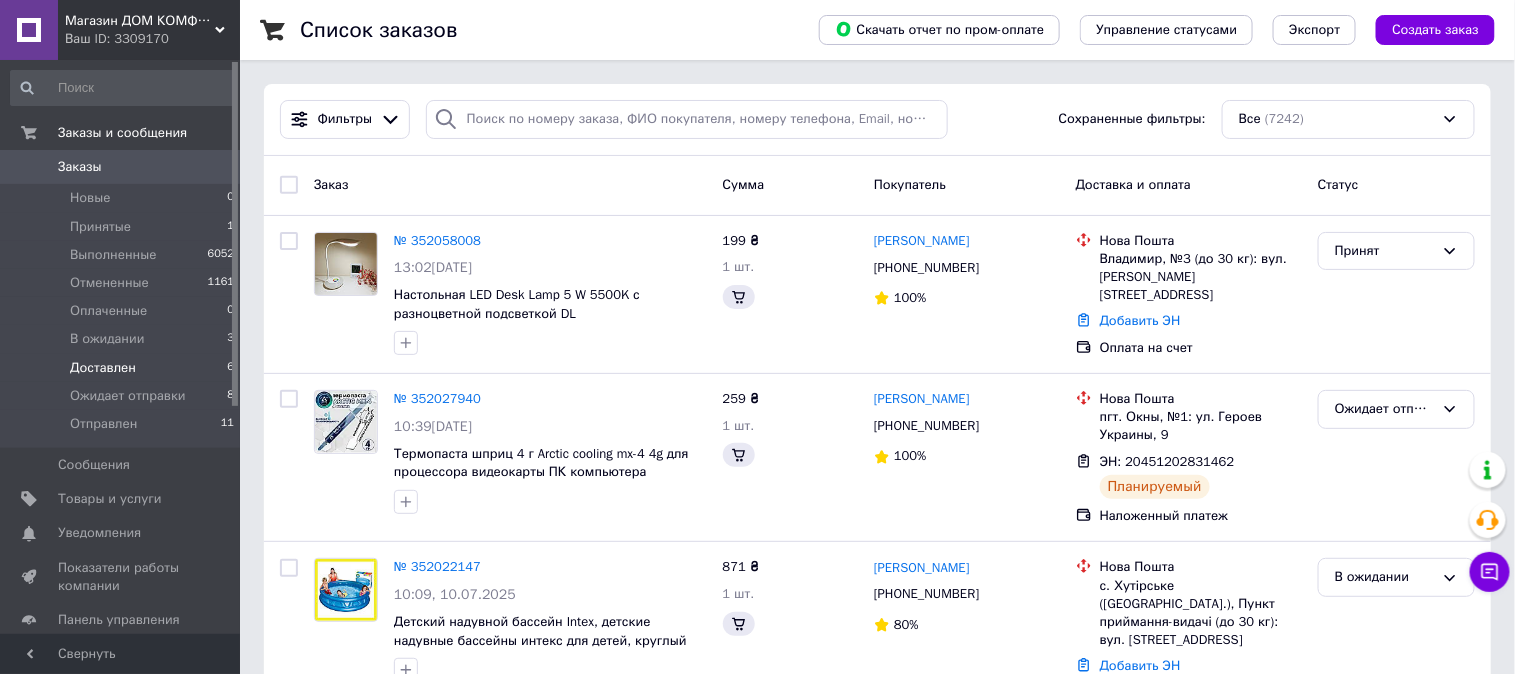 click on "Доставлен 6" at bounding box center (123, 368) 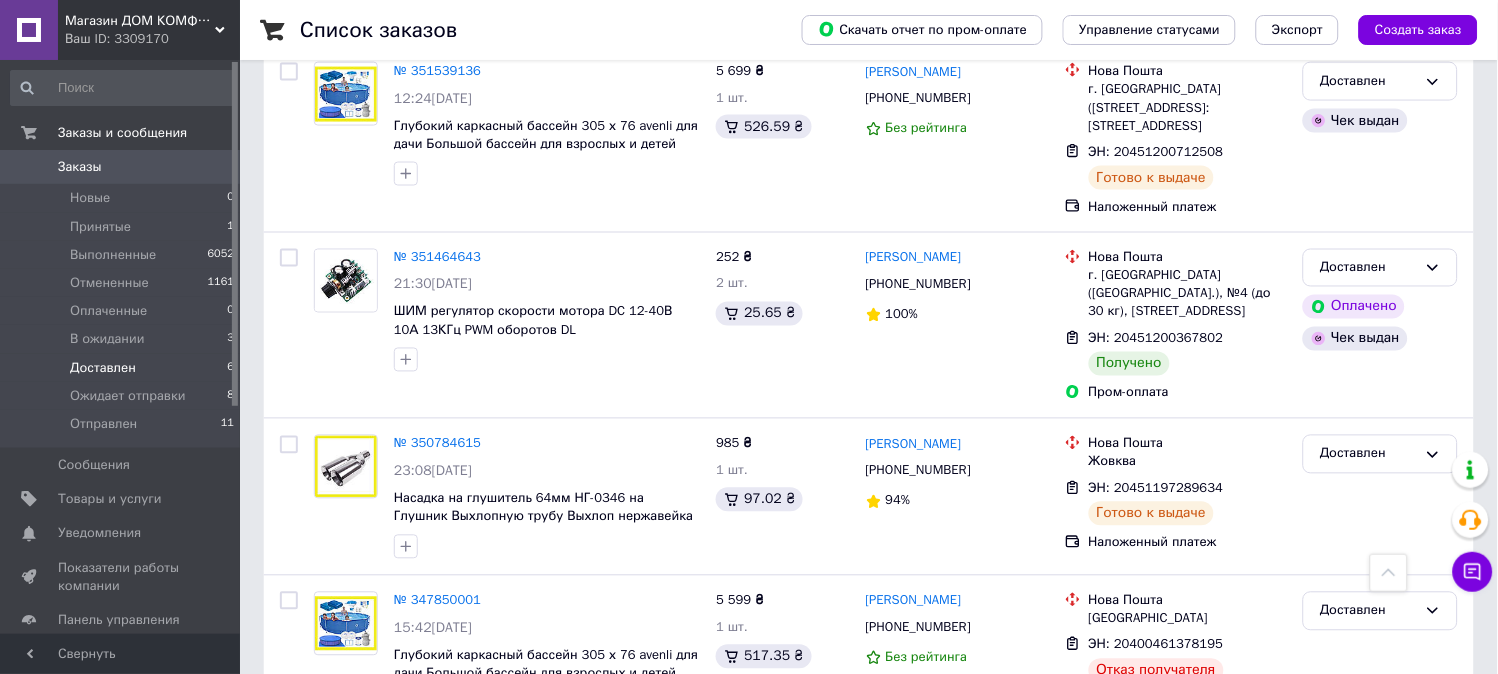 scroll, scrollTop: 641, scrollLeft: 0, axis: vertical 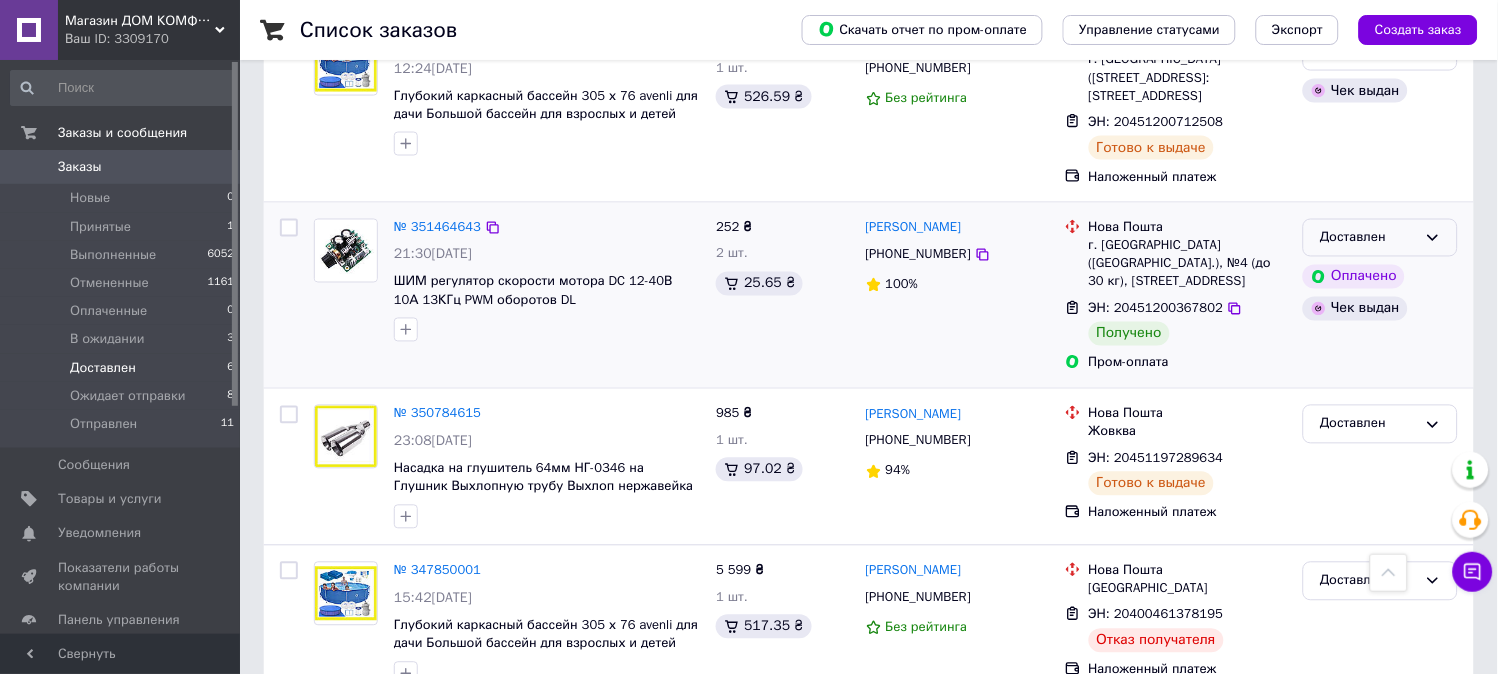 click 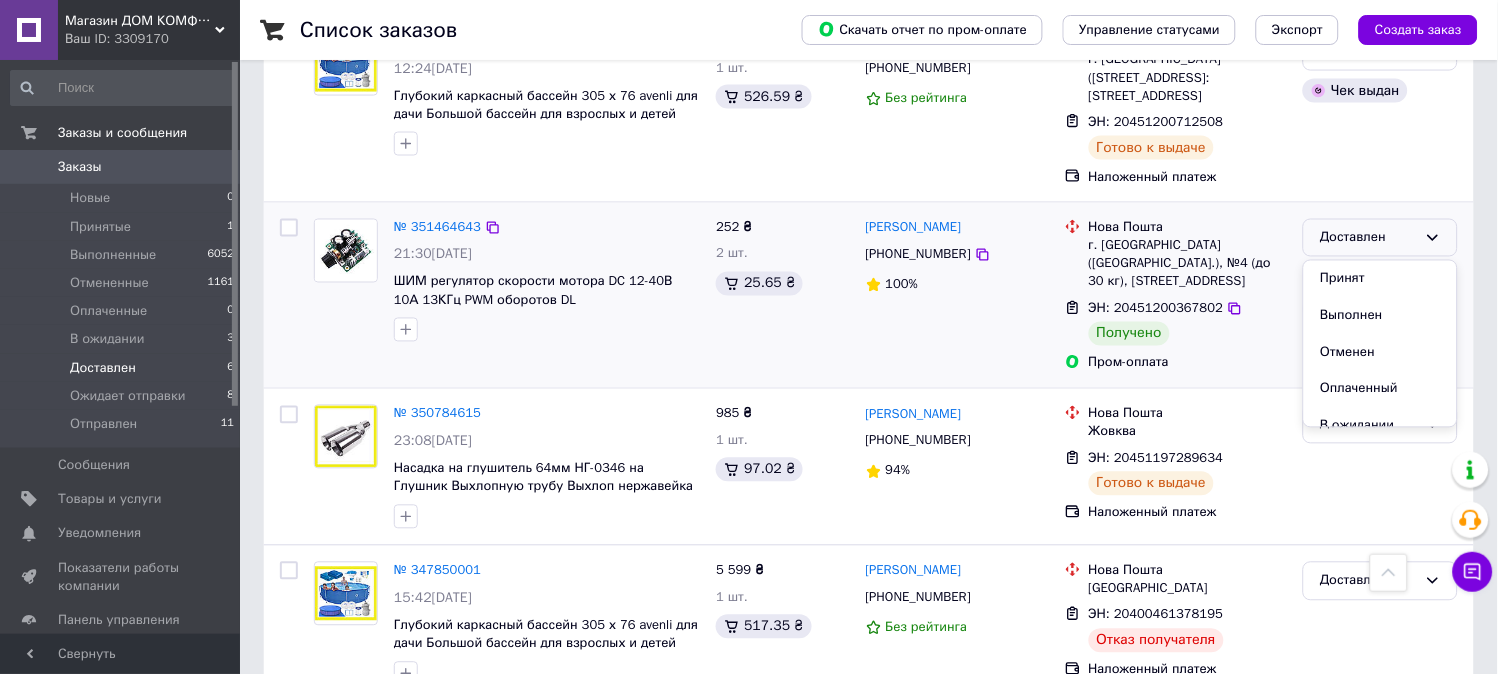 click on "Павло Банний +380967704875 100%" at bounding box center (957, 296) 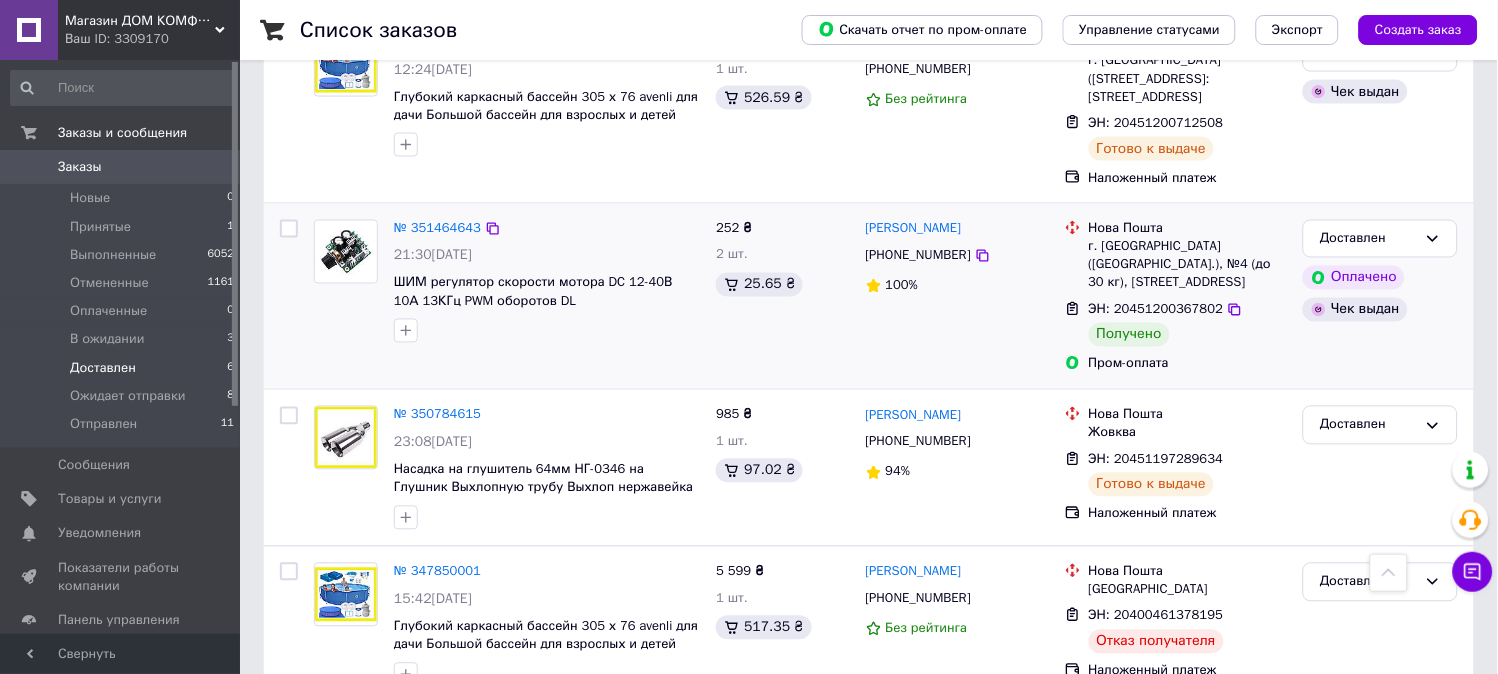 scroll, scrollTop: 641, scrollLeft: 0, axis: vertical 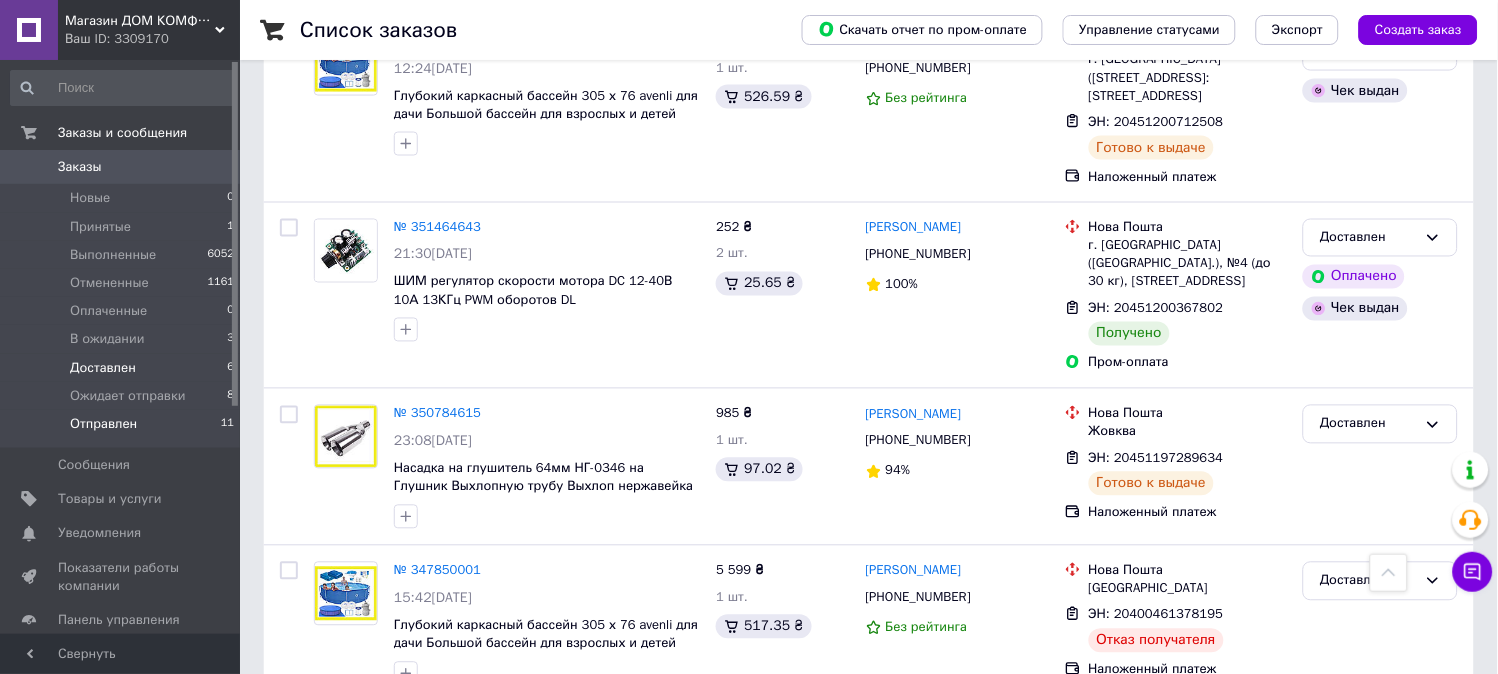 click on "Отправлен 11" at bounding box center [123, 429] 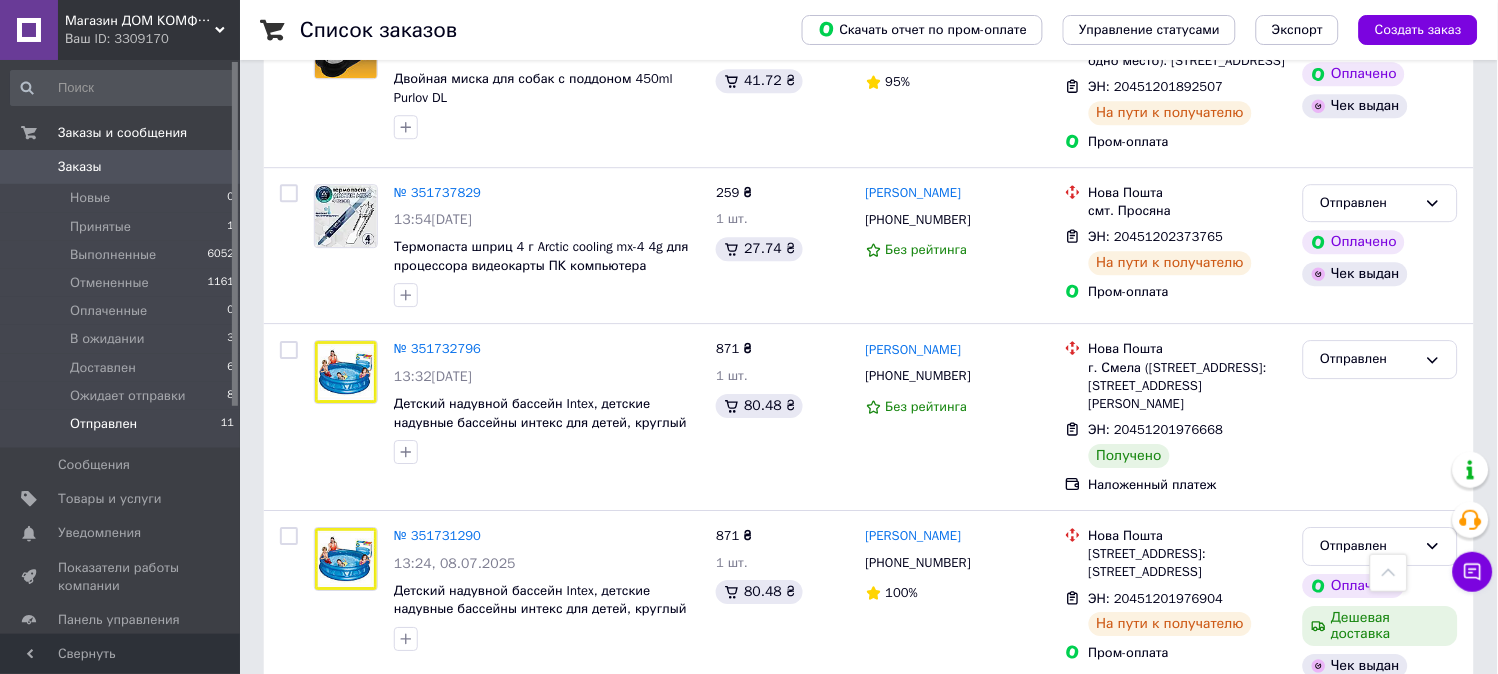 scroll, scrollTop: 1287, scrollLeft: 0, axis: vertical 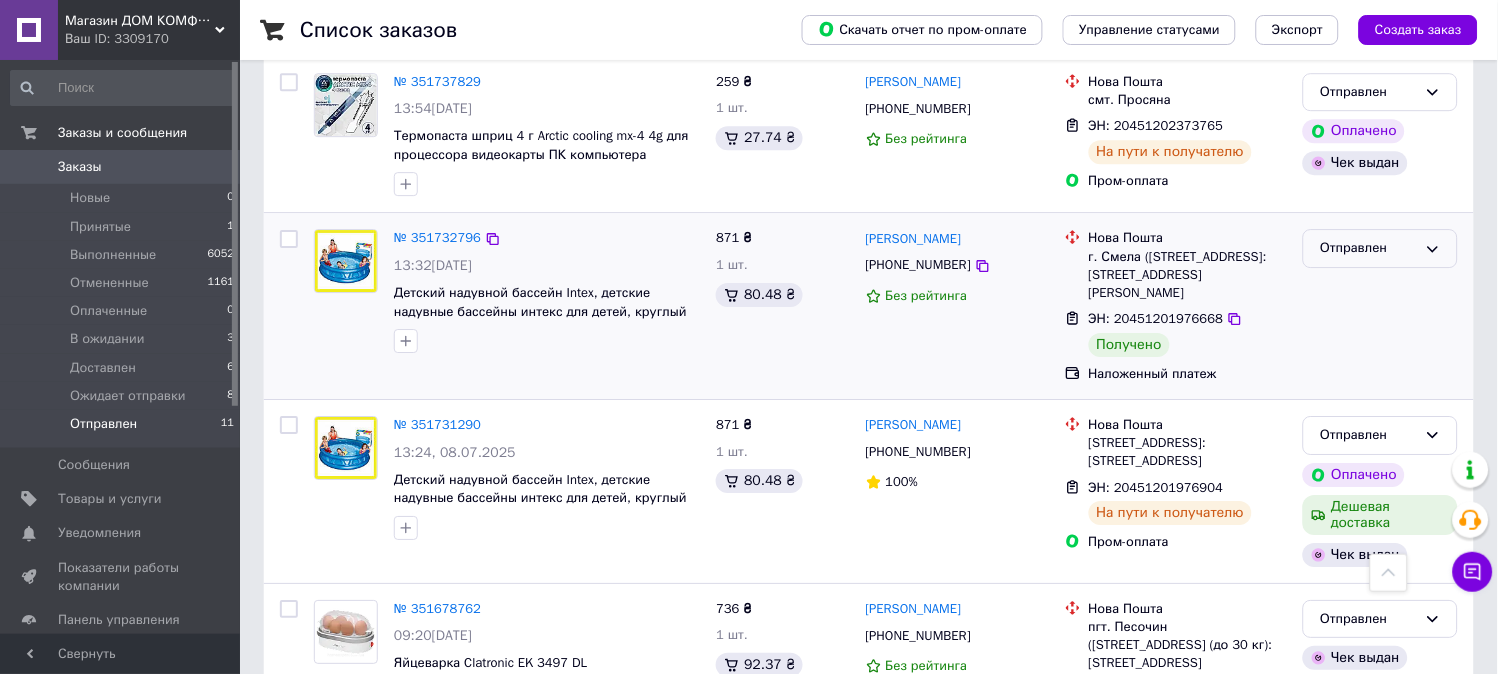 click on "Отправлен" at bounding box center [1368, 248] 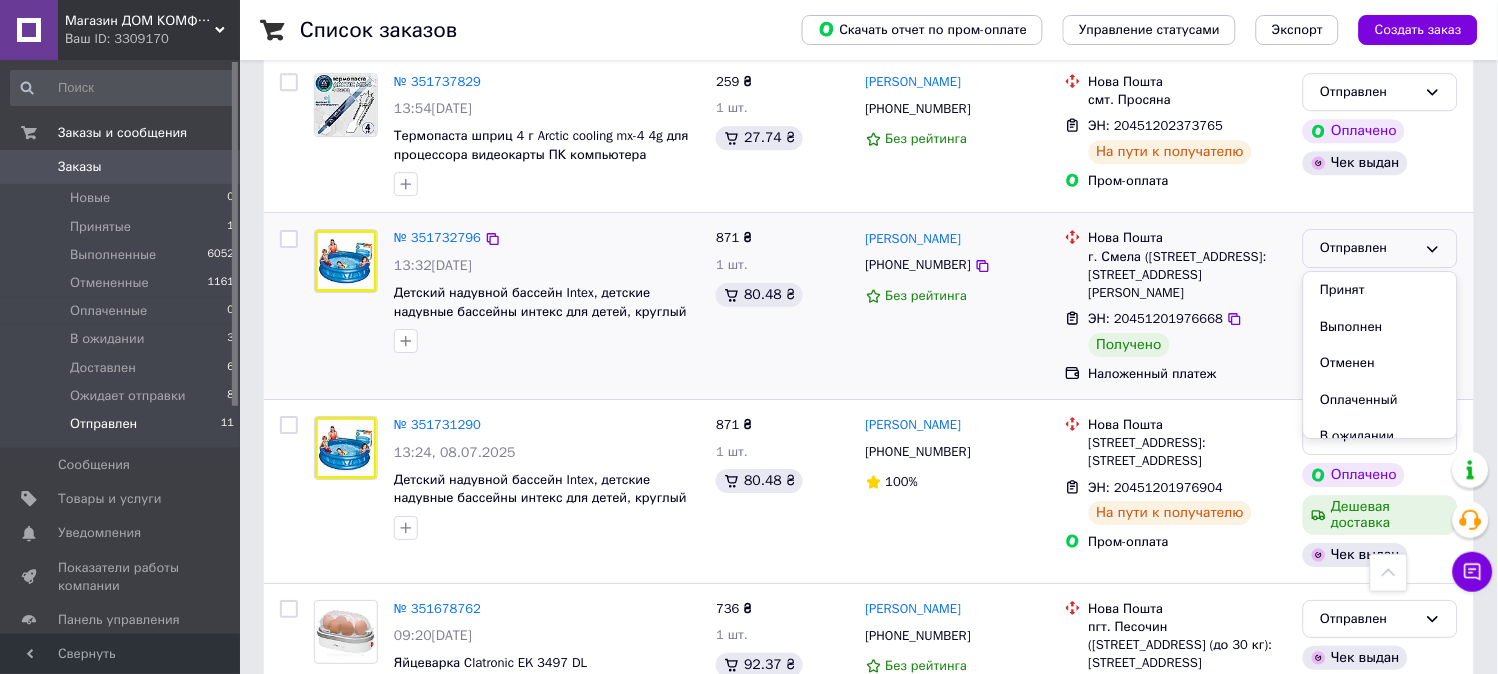 click on "Выполнен" at bounding box center (1380, 327) 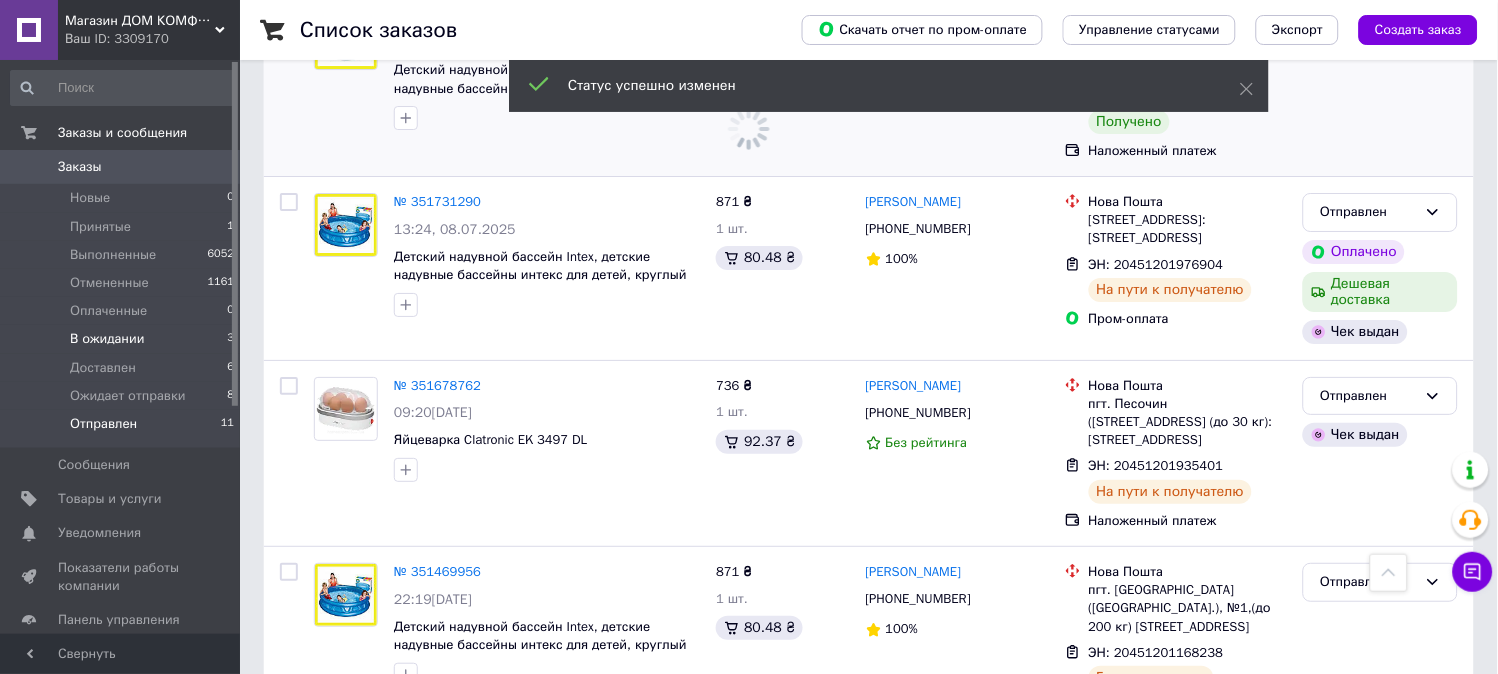 click on "В ожидании 3" at bounding box center [123, 339] 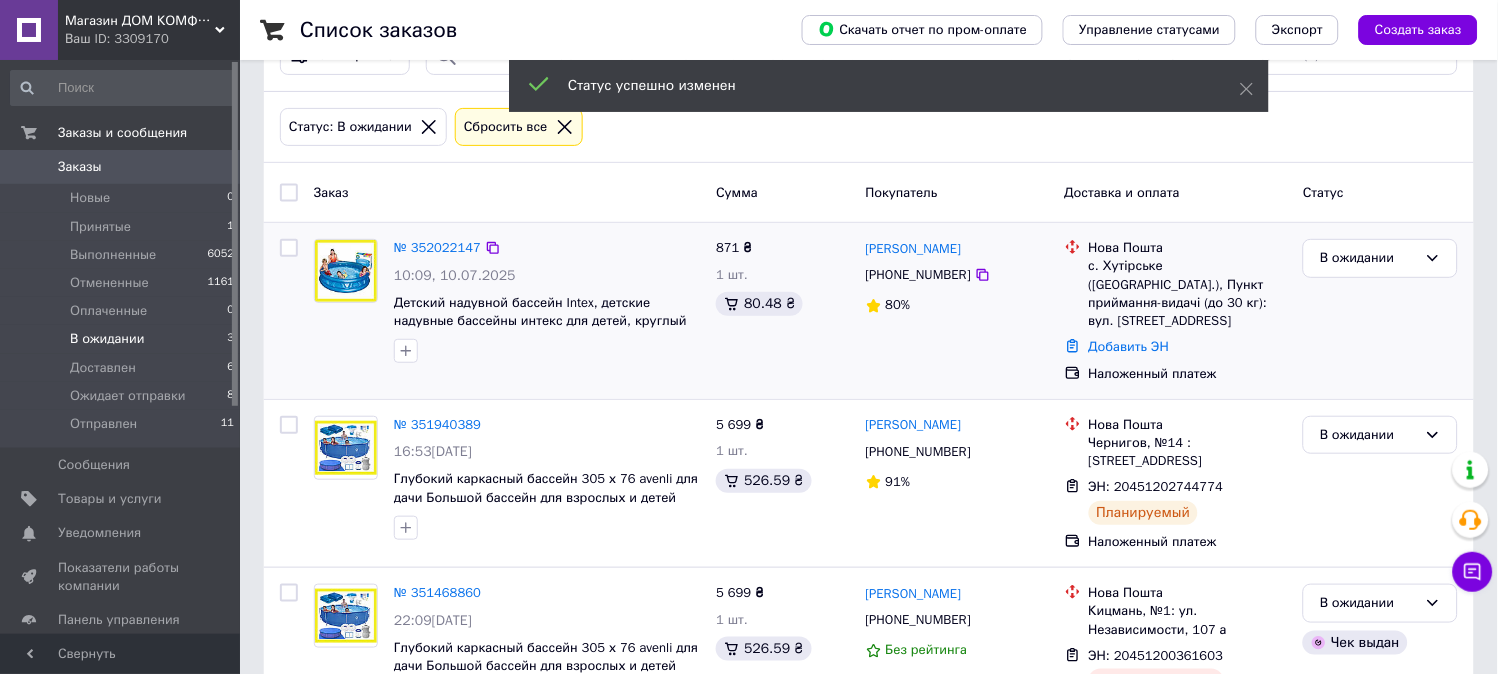 scroll, scrollTop: 131, scrollLeft: 0, axis: vertical 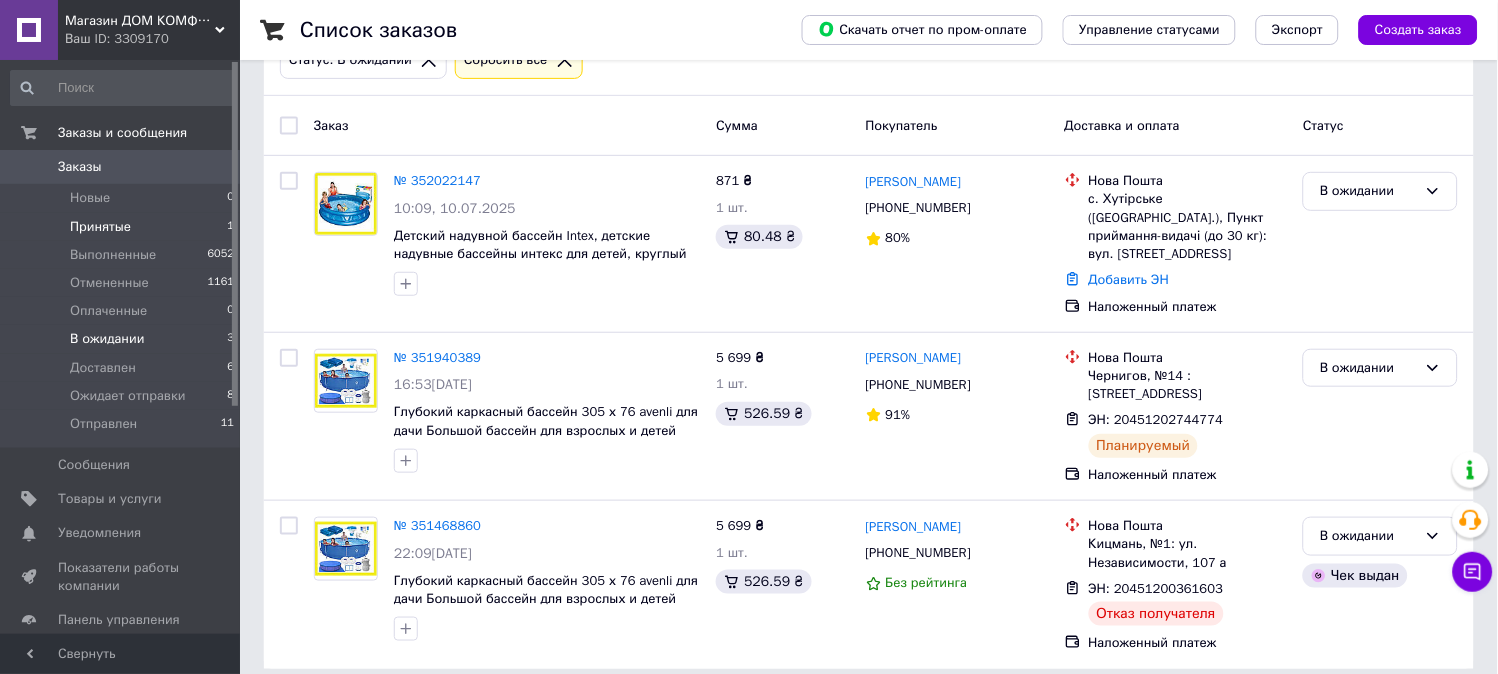 click on "Принятые 1" at bounding box center (123, 227) 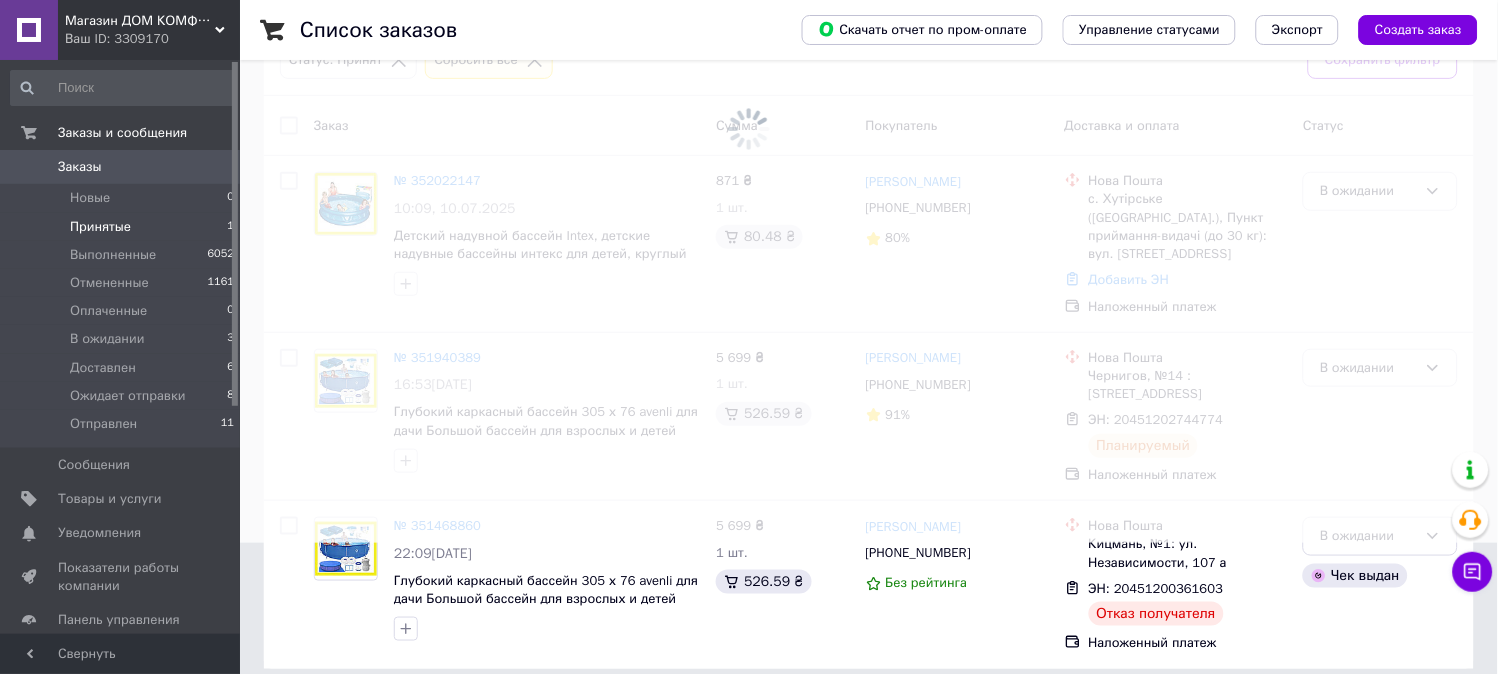 scroll, scrollTop: 0, scrollLeft: 0, axis: both 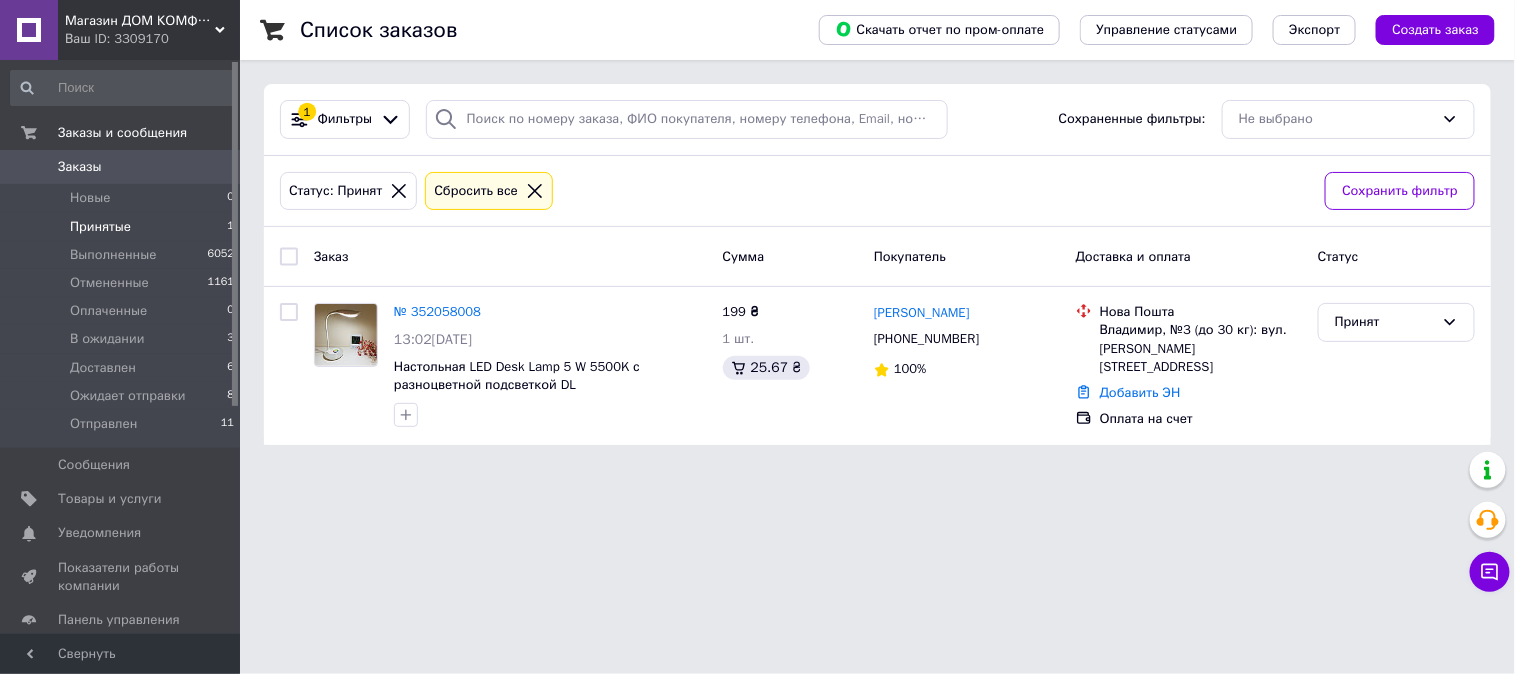 click on "Заказы" at bounding box center [121, 167] 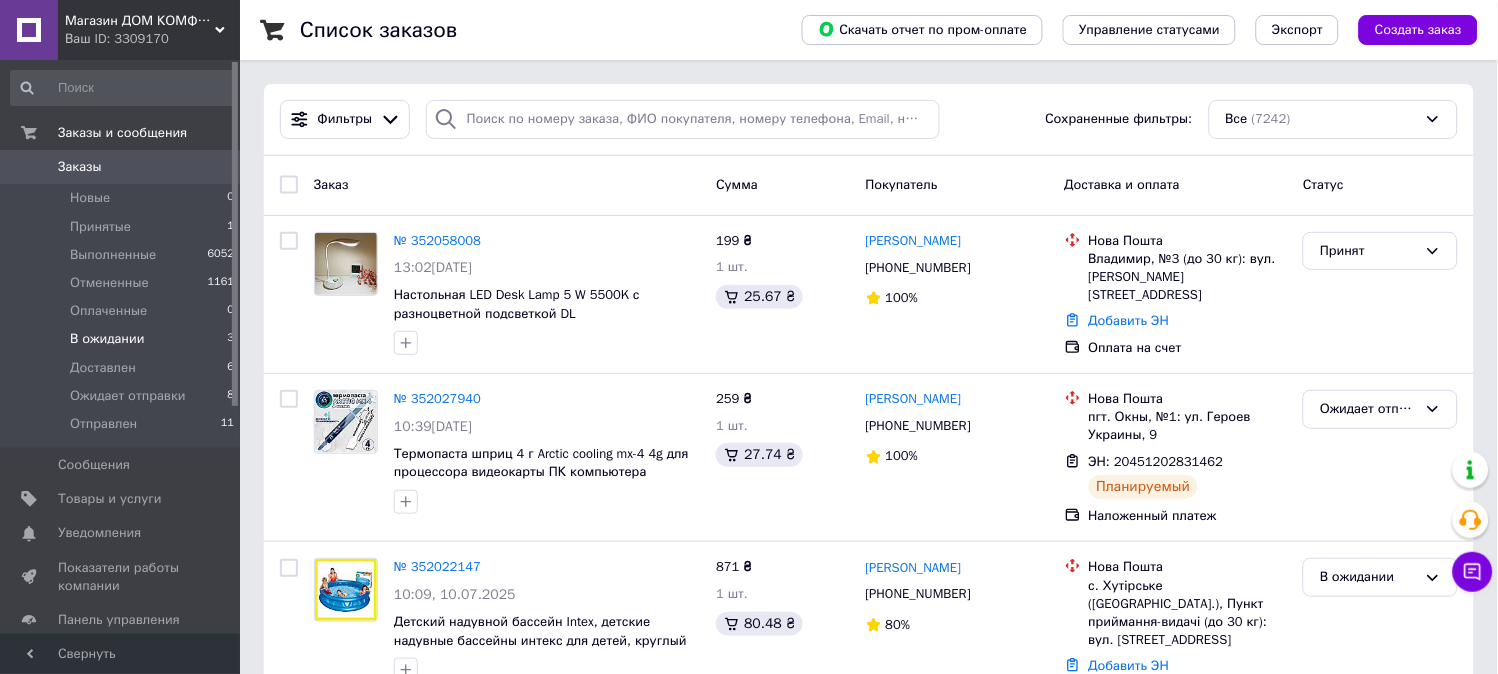 click on "В ожидании 3" at bounding box center [123, 339] 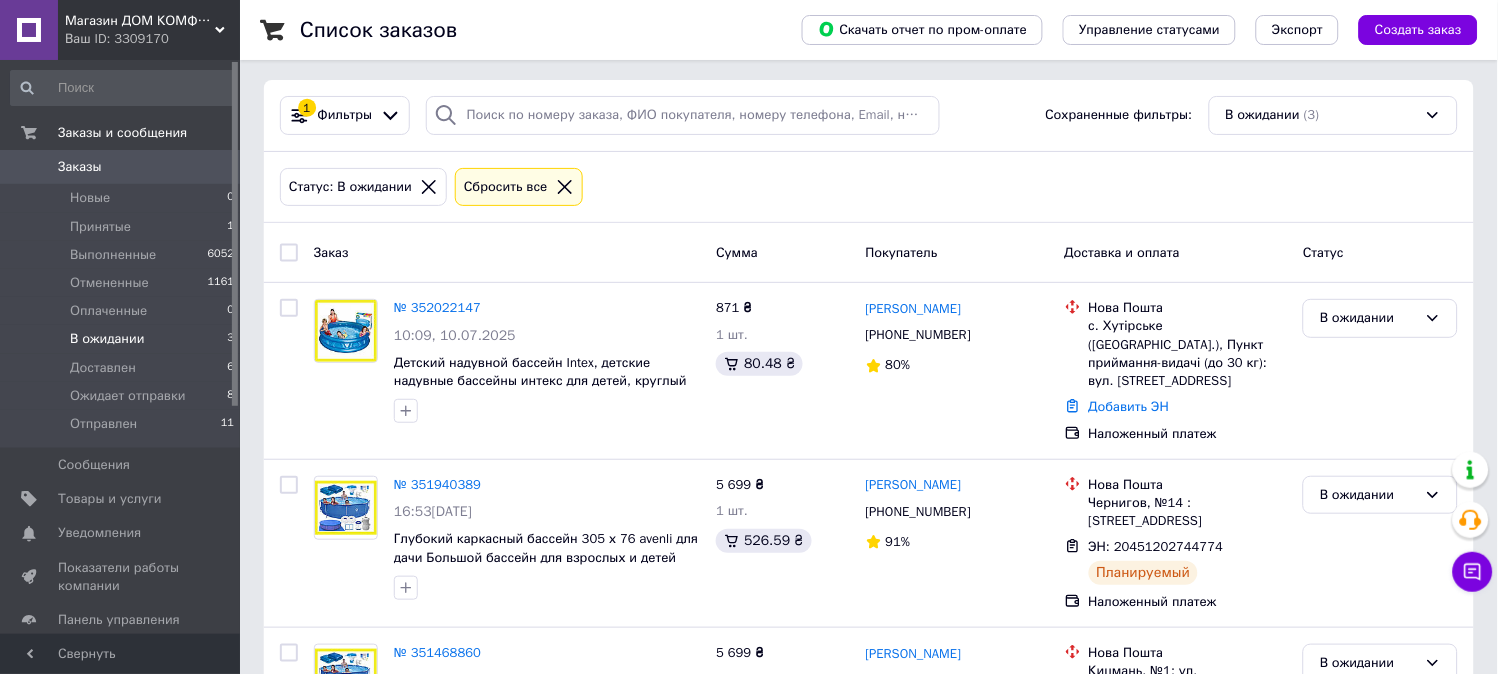 scroll, scrollTop: 0, scrollLeft: 0, axis: both 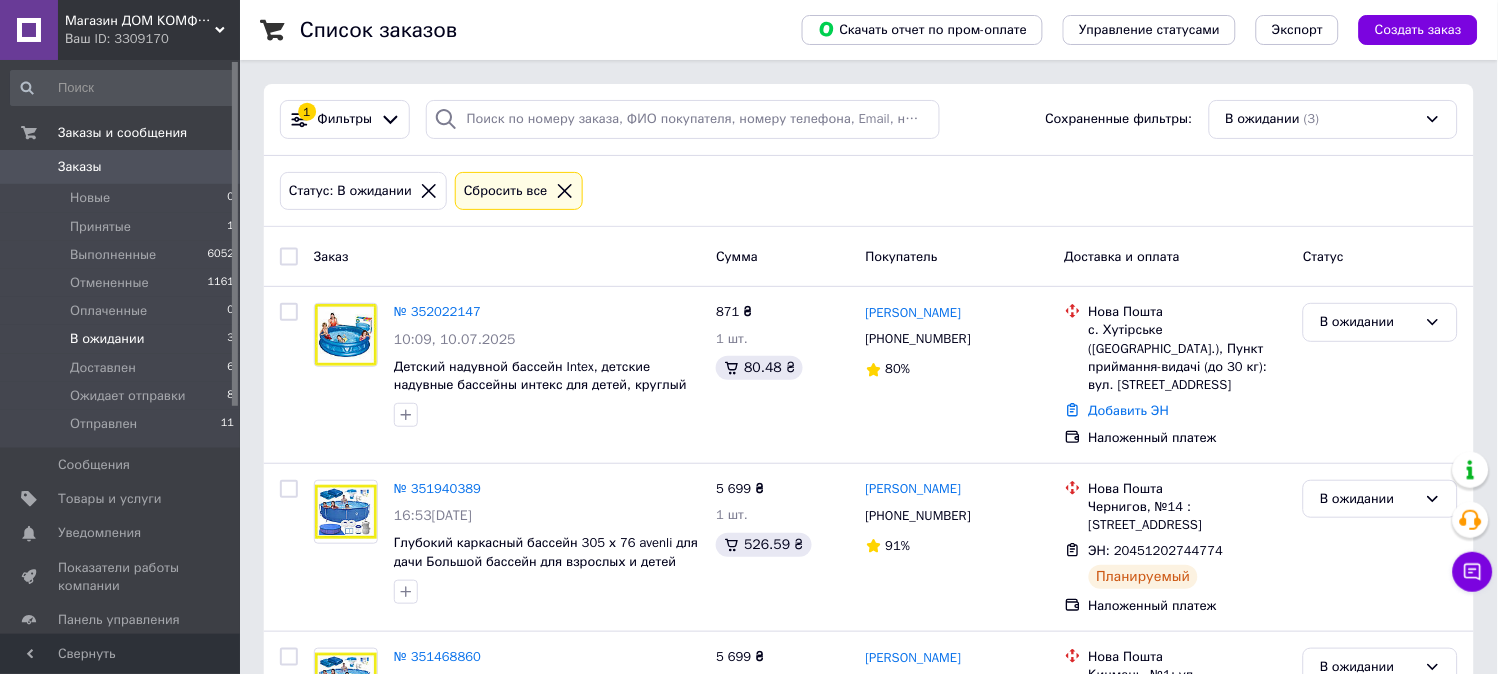 click on "Заказы 0" at bounding box center [123, 167] 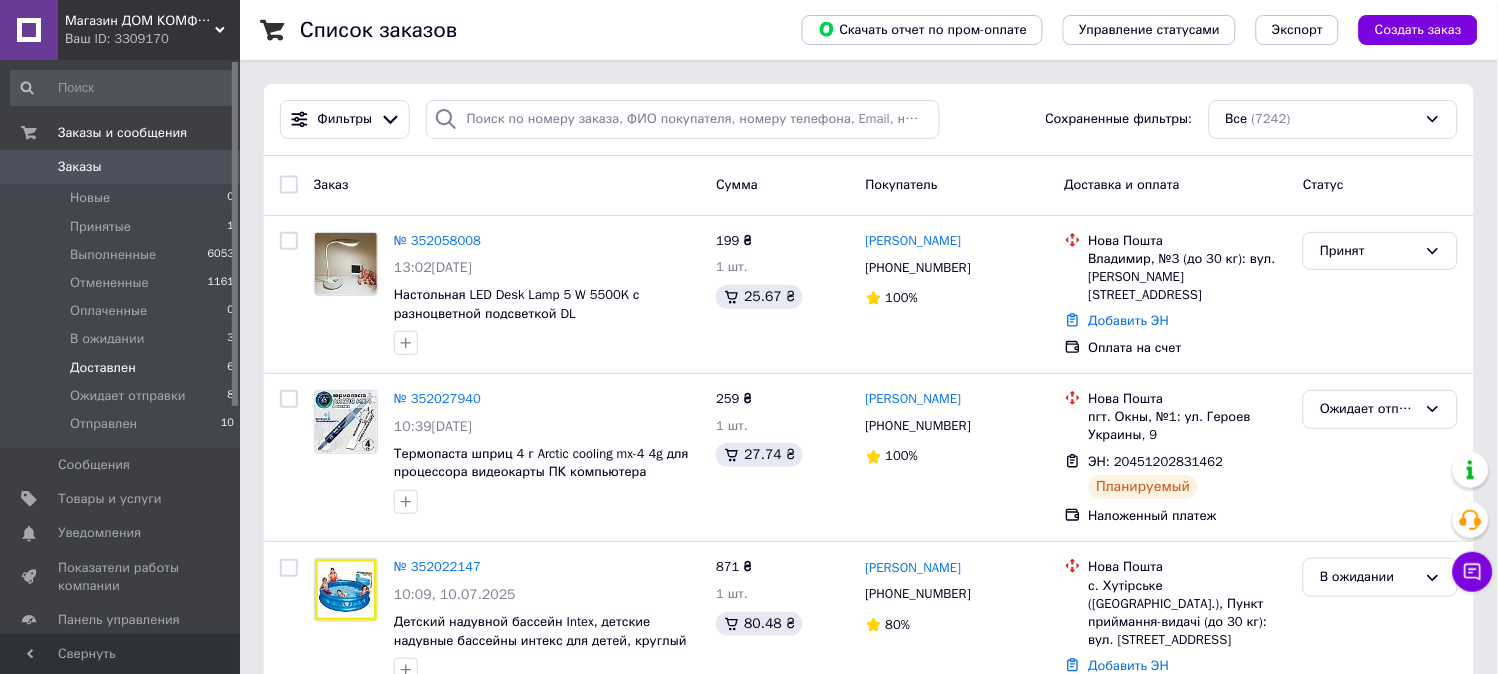 click on "Доставлен 6" at bounding box center [123, 368] 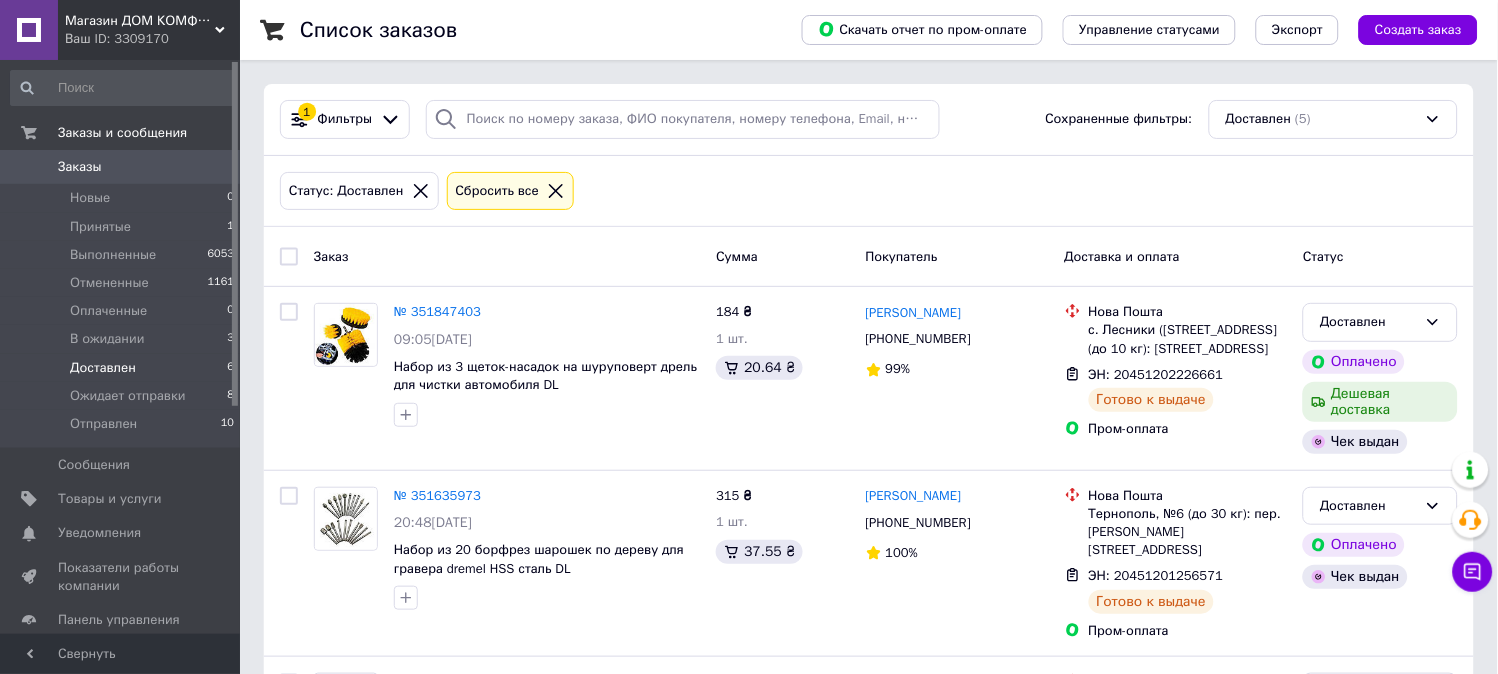 scroll, scrollTop: 454, scrollLeft: 0, axis: vertical 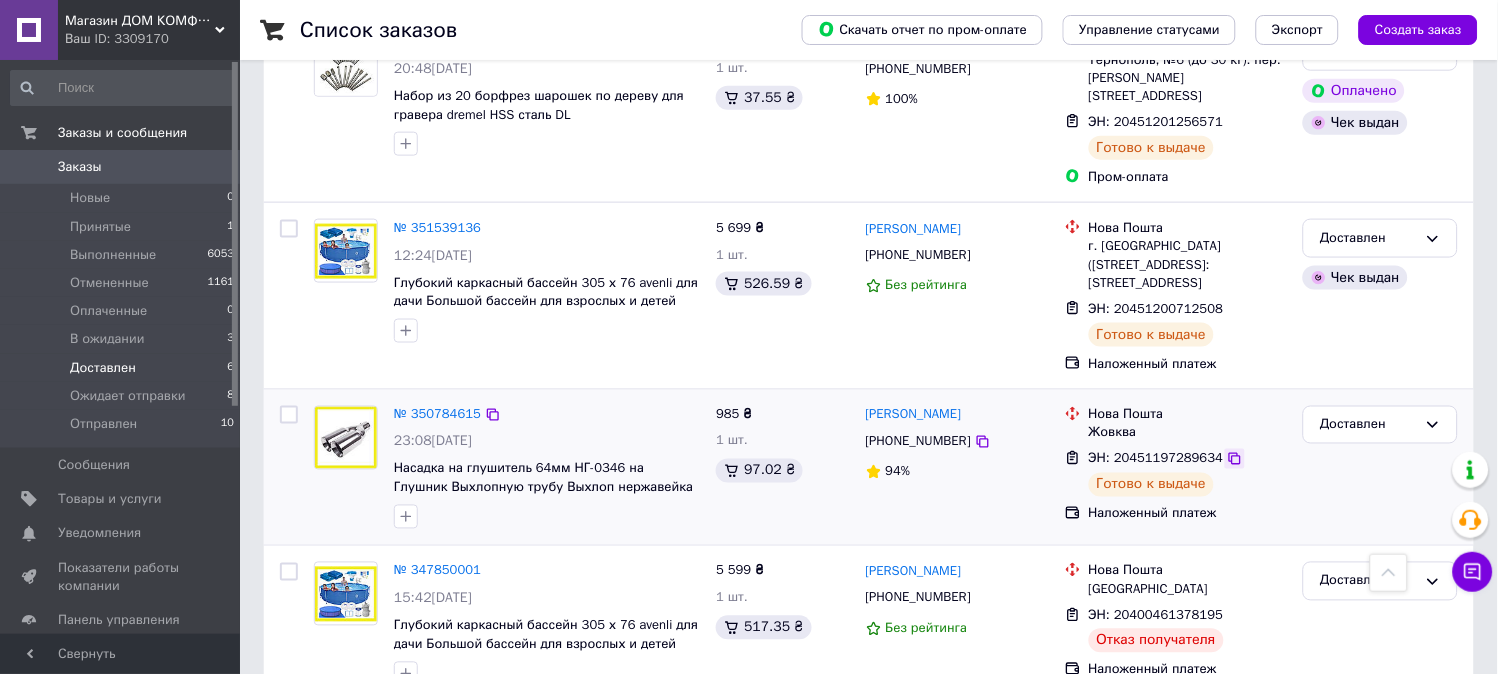 click 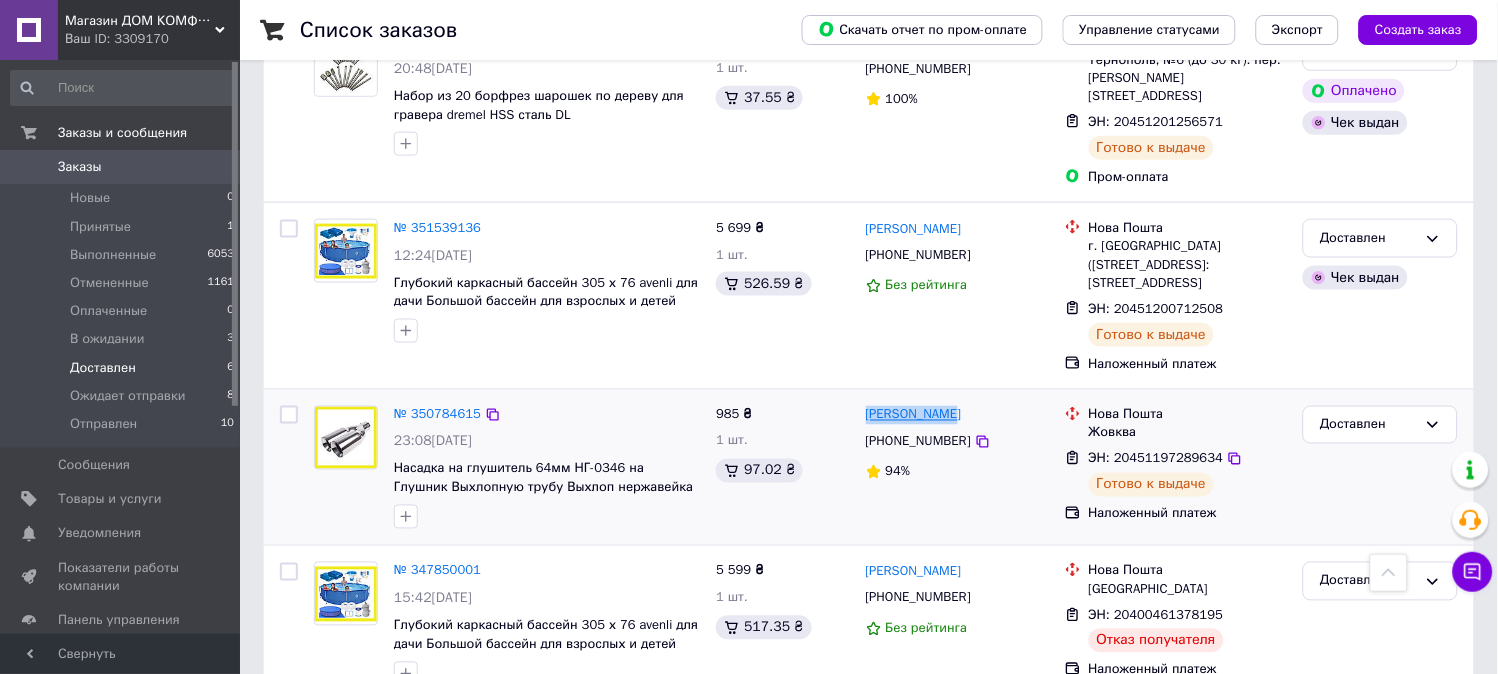 drag, startPoint x: 937, startPoint y: 364, endPoint x: 866, endPoint y: 364, distance: 71 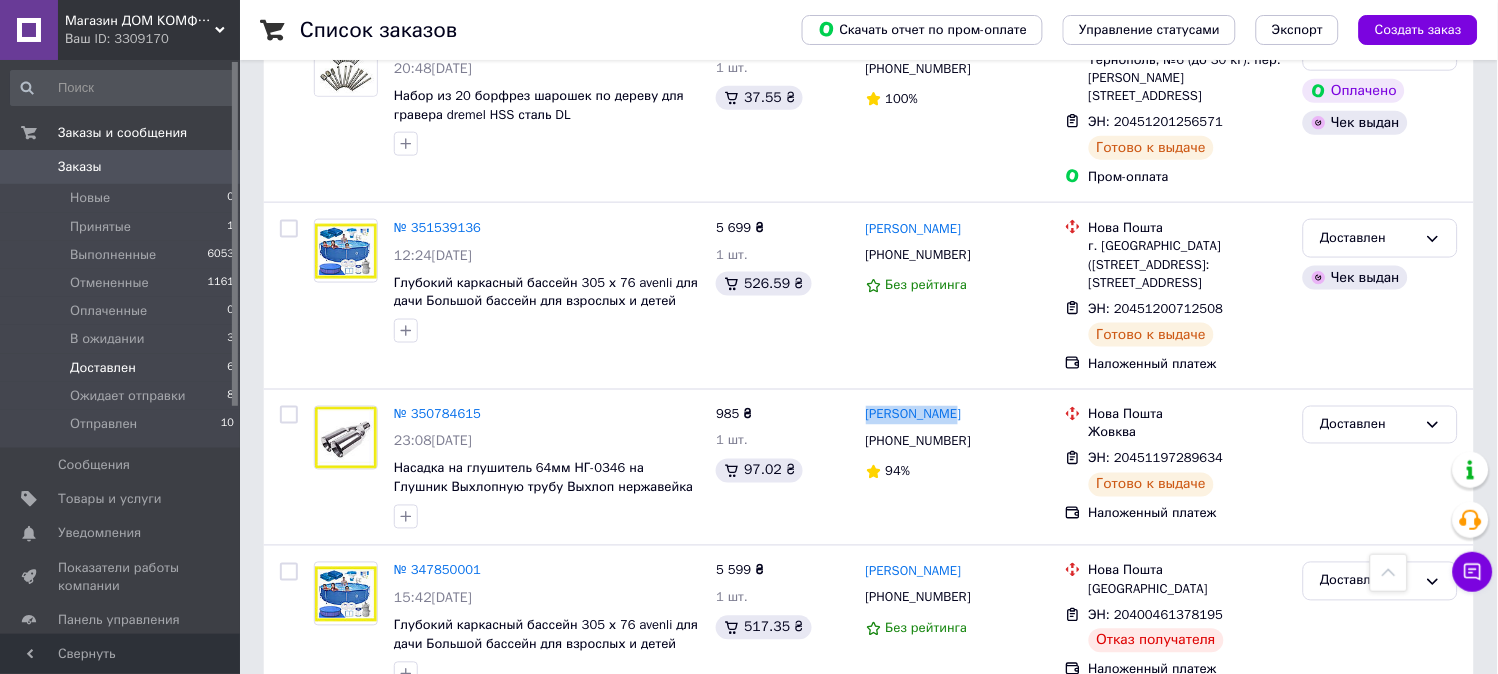 click on "0" at bounding box center [212, 167] 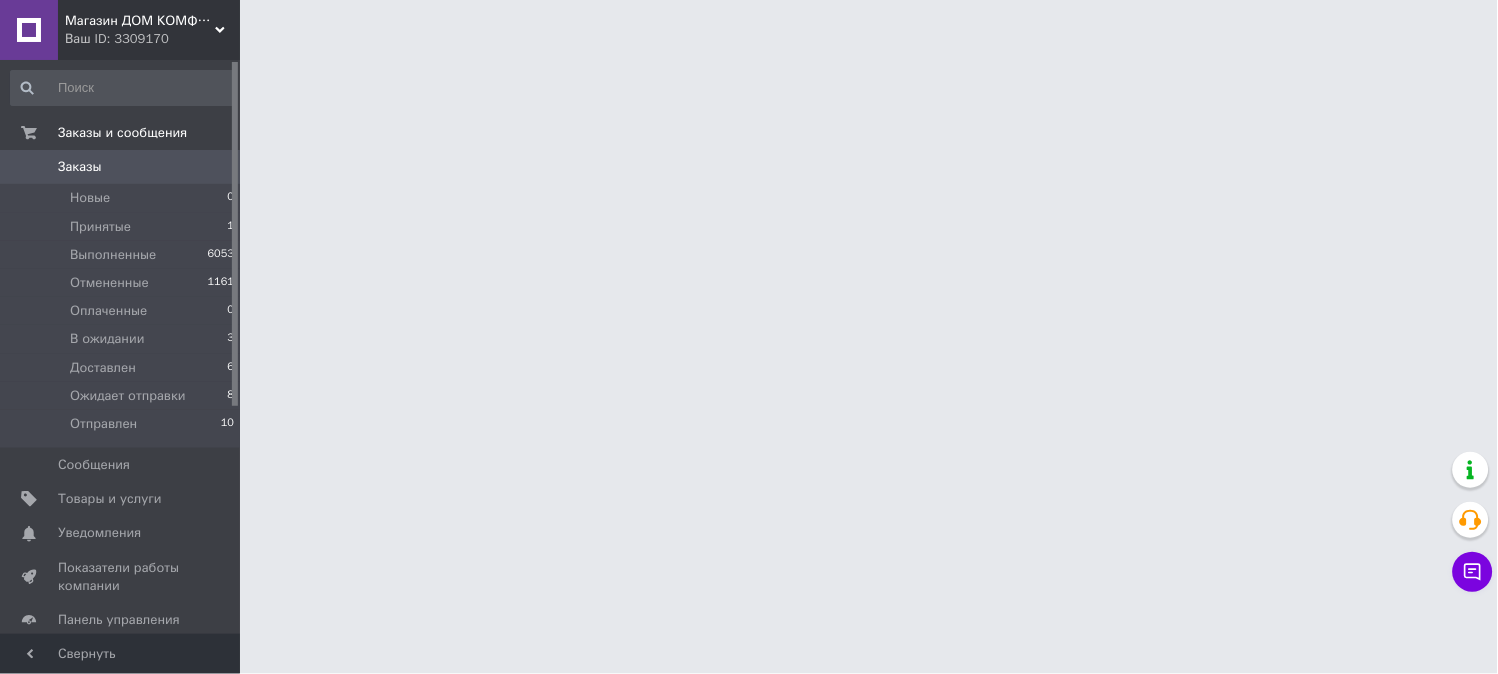 scroll, scrollTop: 0, scrollLeft: 0, axis: both 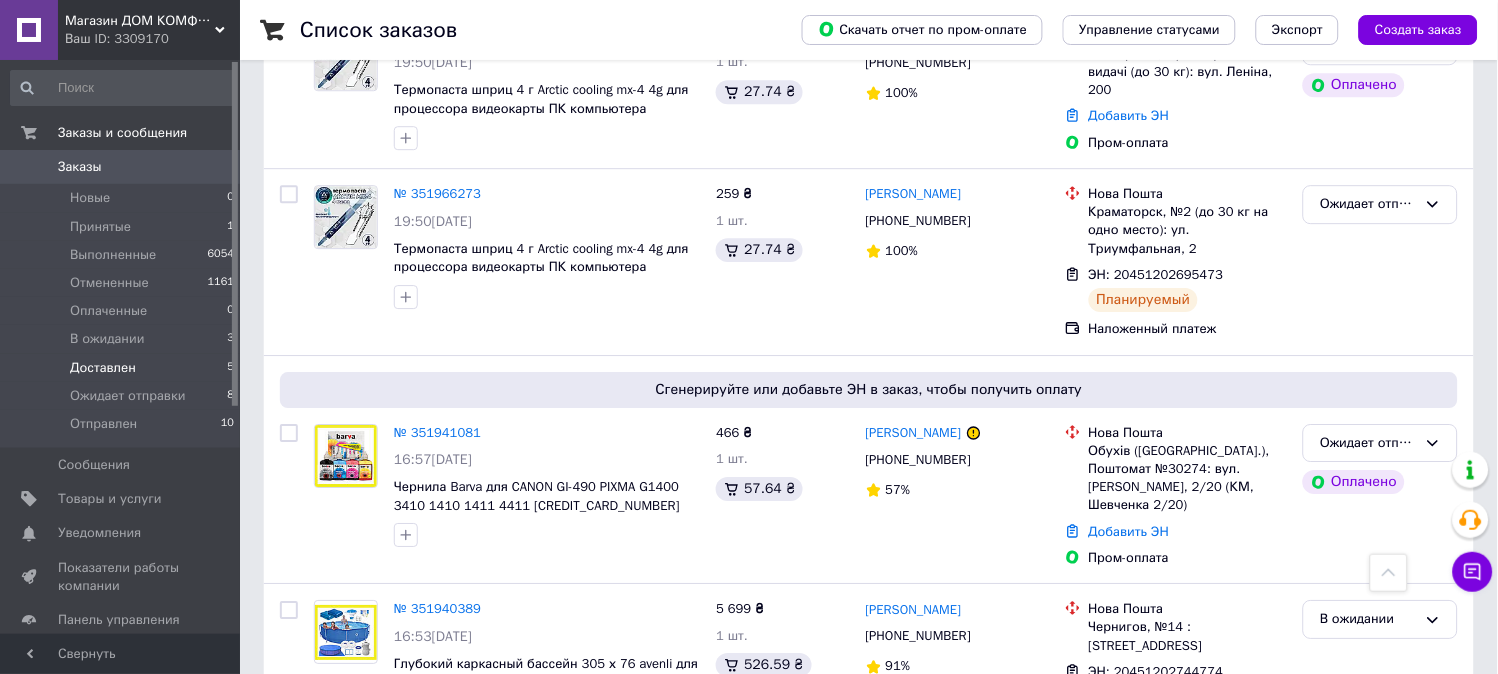 click on "Доставлен 5" at bounding box center [123, 368] 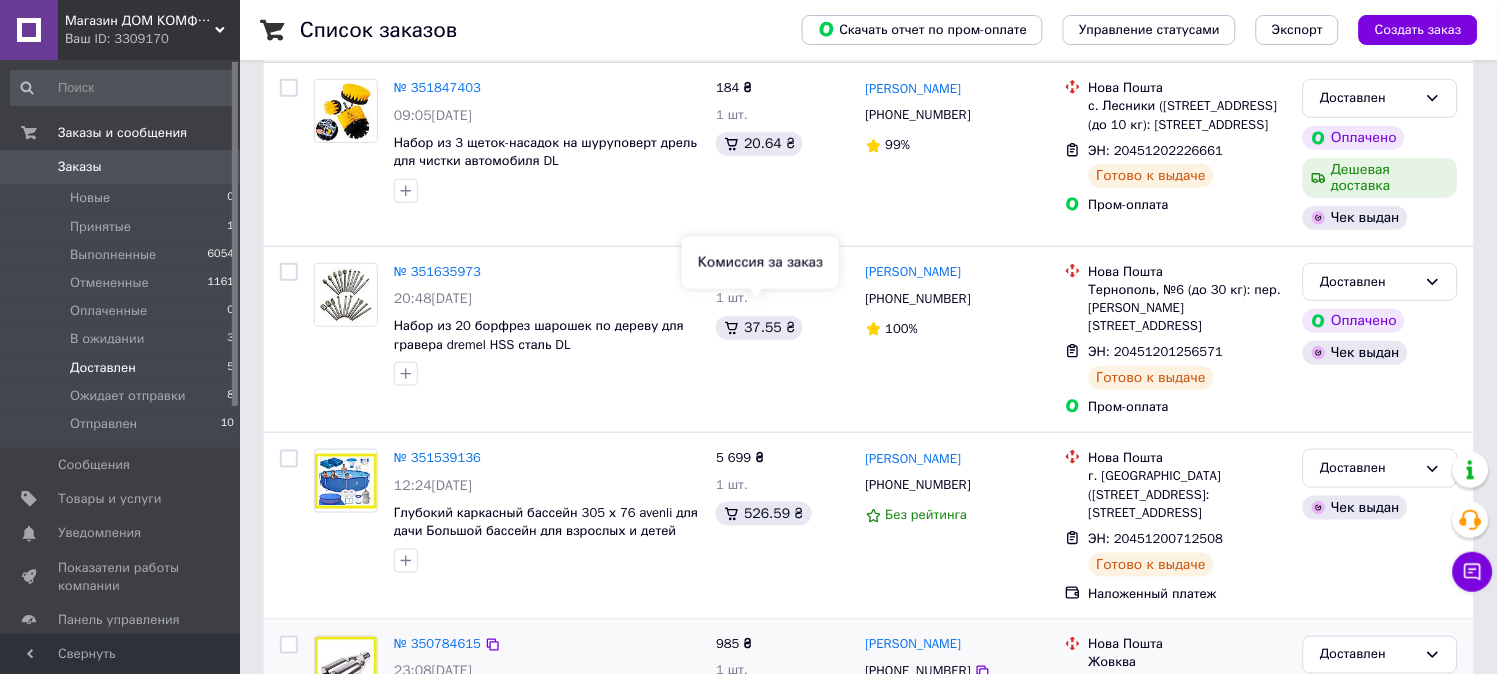 scroll, scrollTop: 454, scrollLeft: 0, axis: vertical 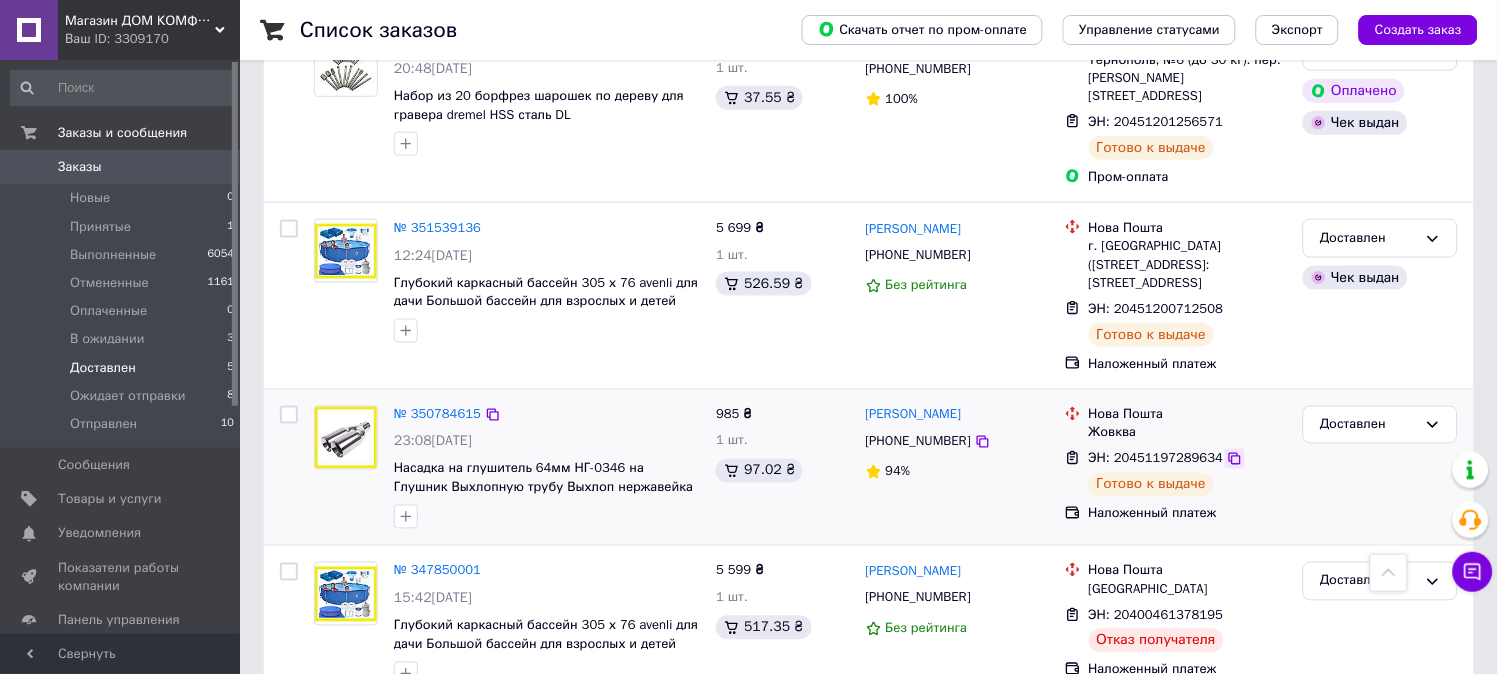click 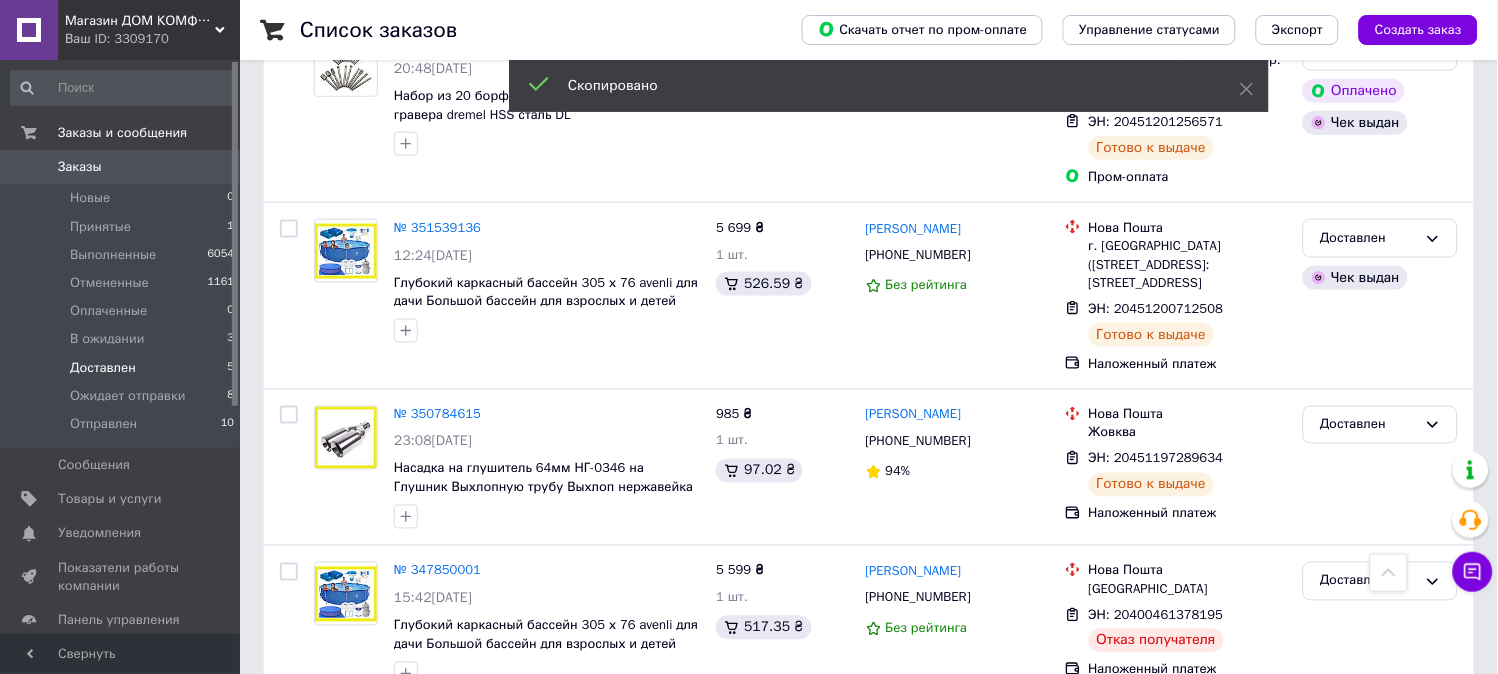 click on "Заказы" at bounding box center [121, 167] 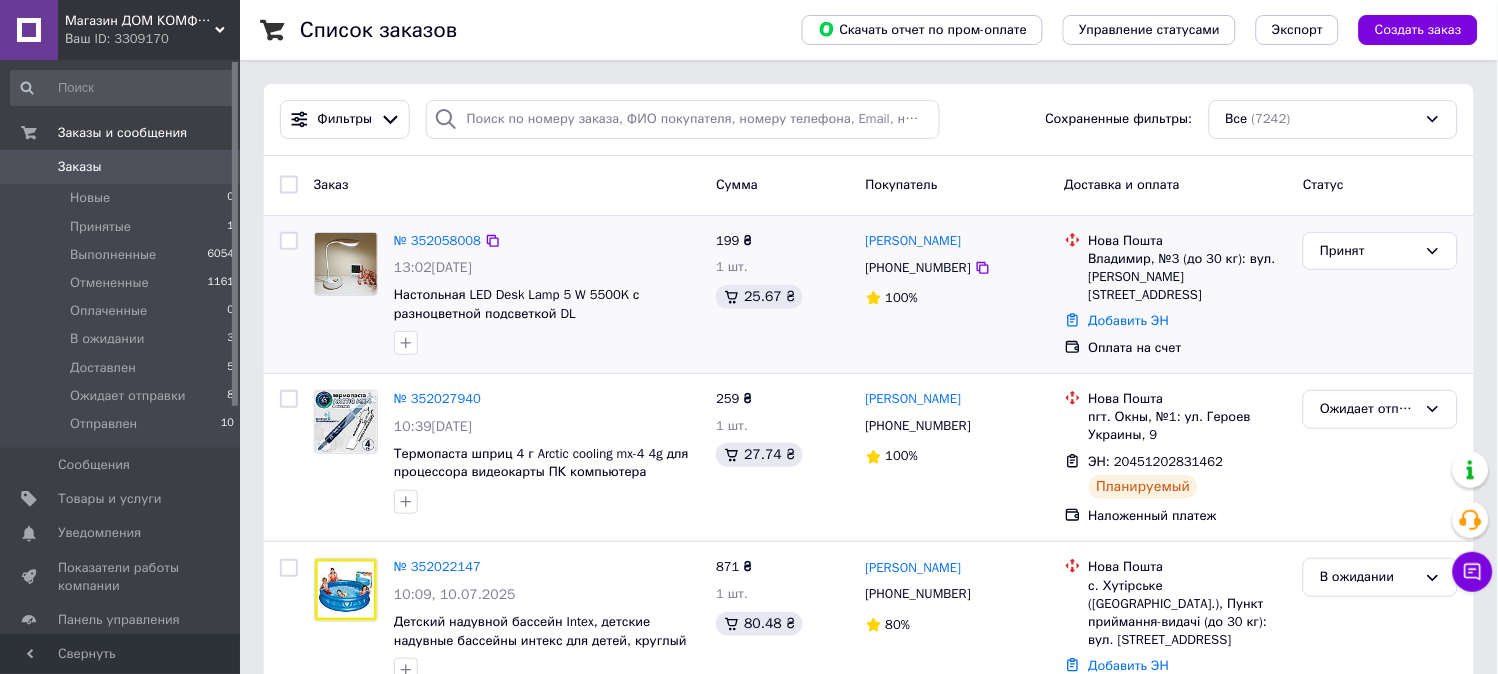 click on "№ 352058008" at bounding box center [437, 241] 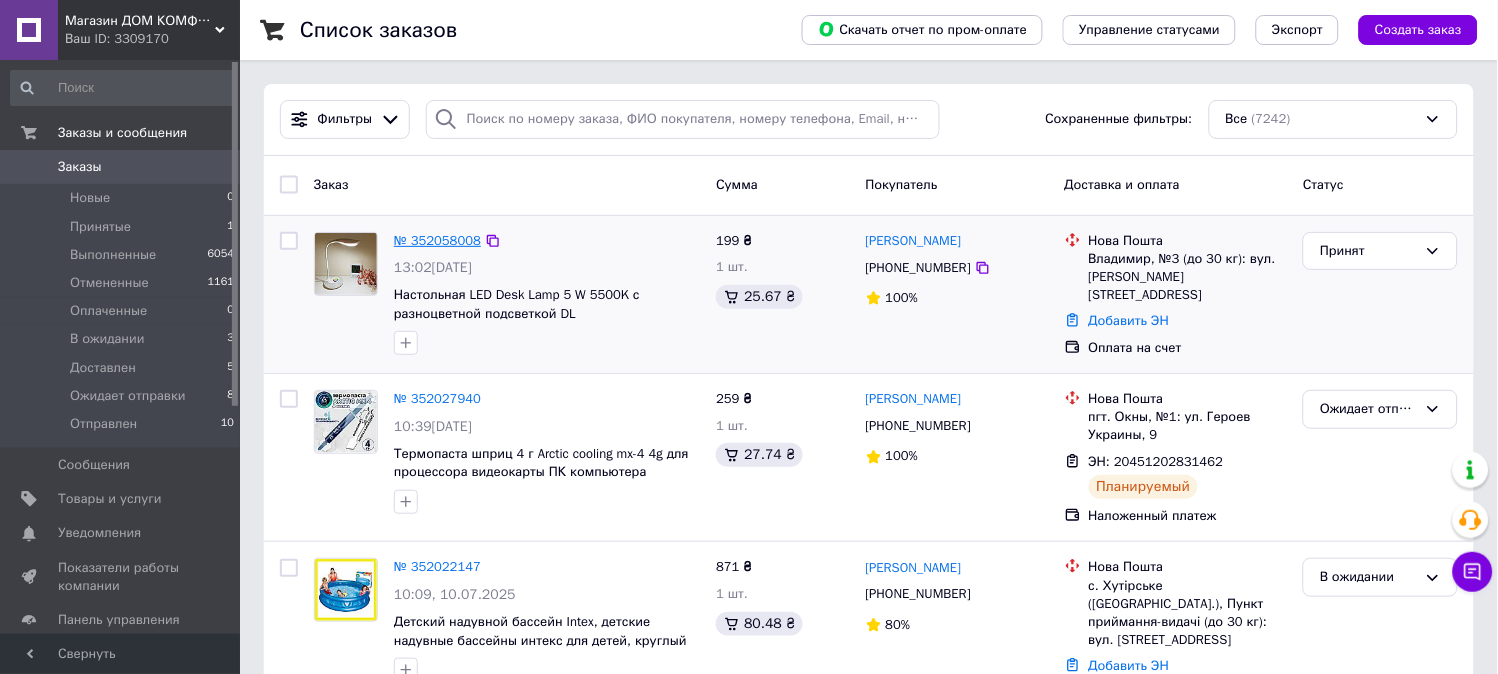 click on "№ 352058008" at bounding box center (437, 240) 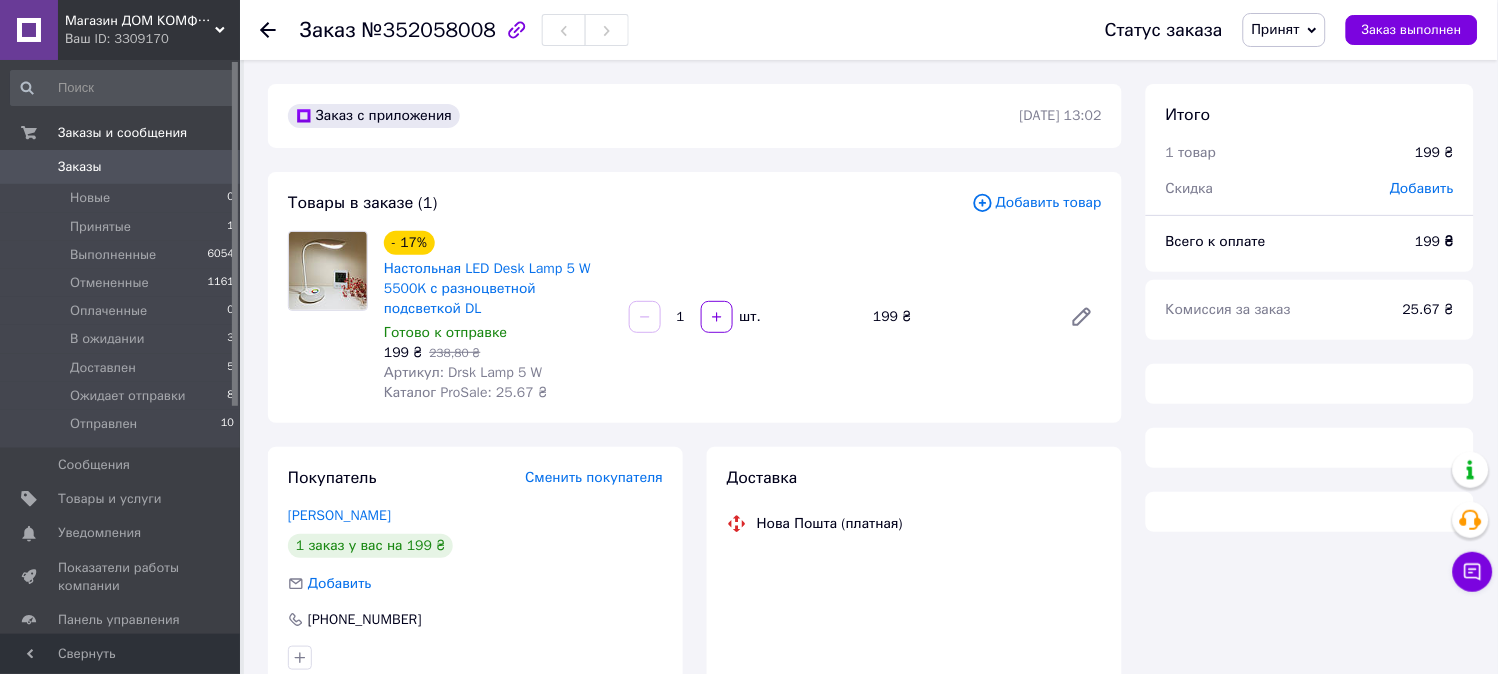 click on "Принят" at bounding box center [1276, 29] 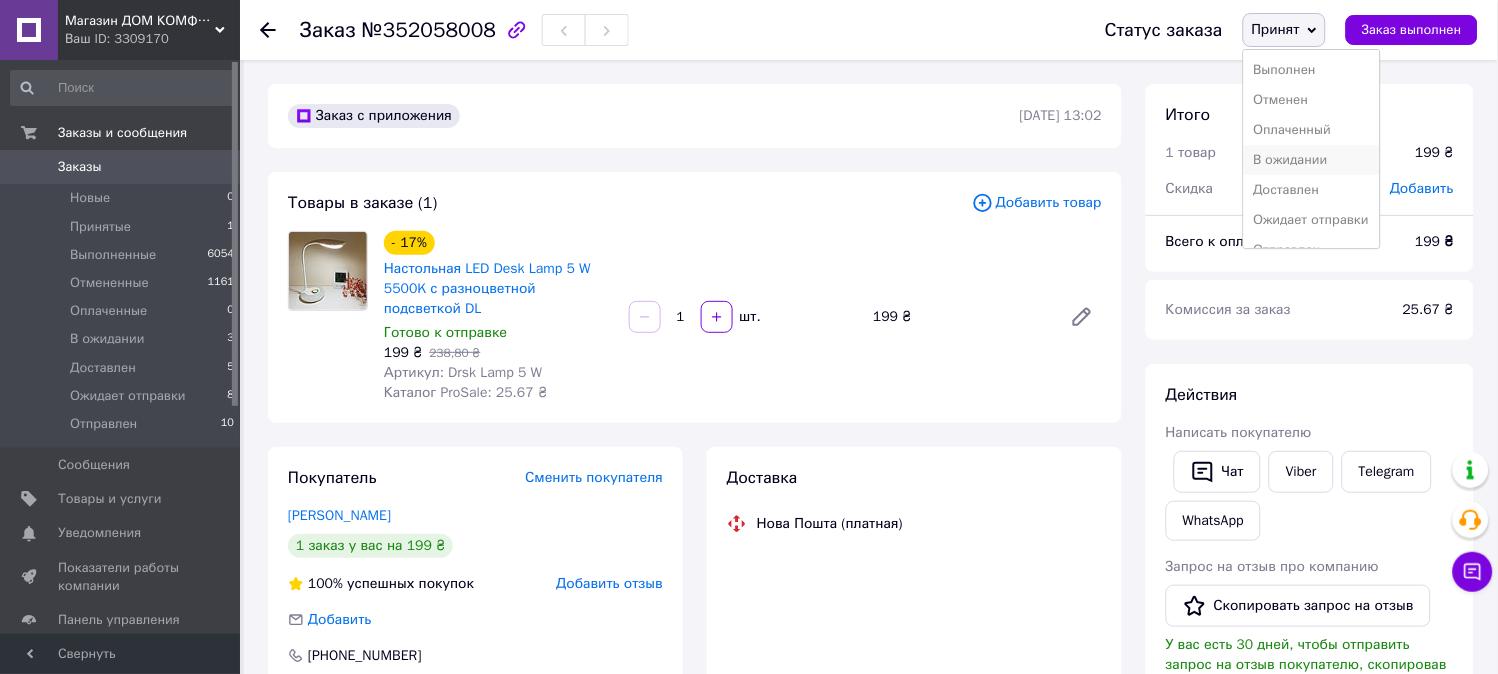 click on "В ожидании" at bounding box center (1312, 160) 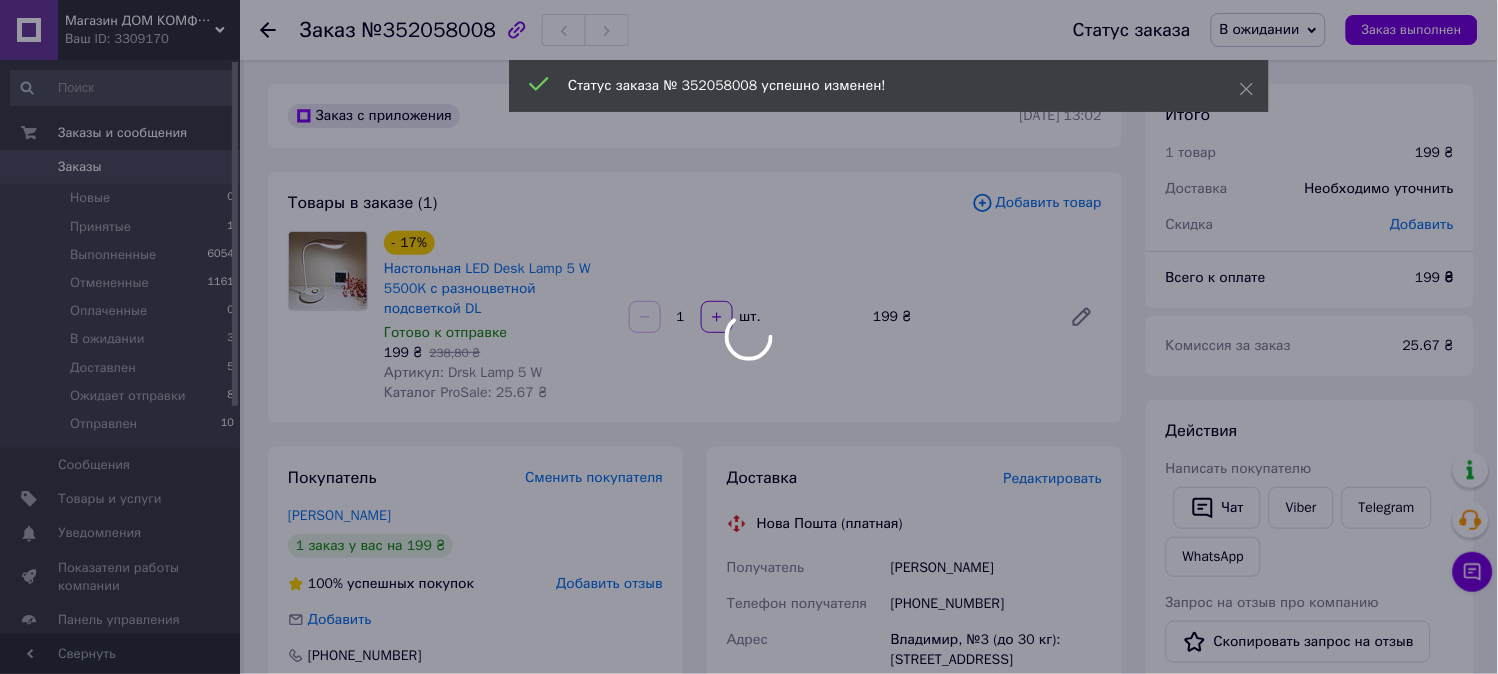scroll, scrollTop: 111, scrollLeft: 0, axis: vertical 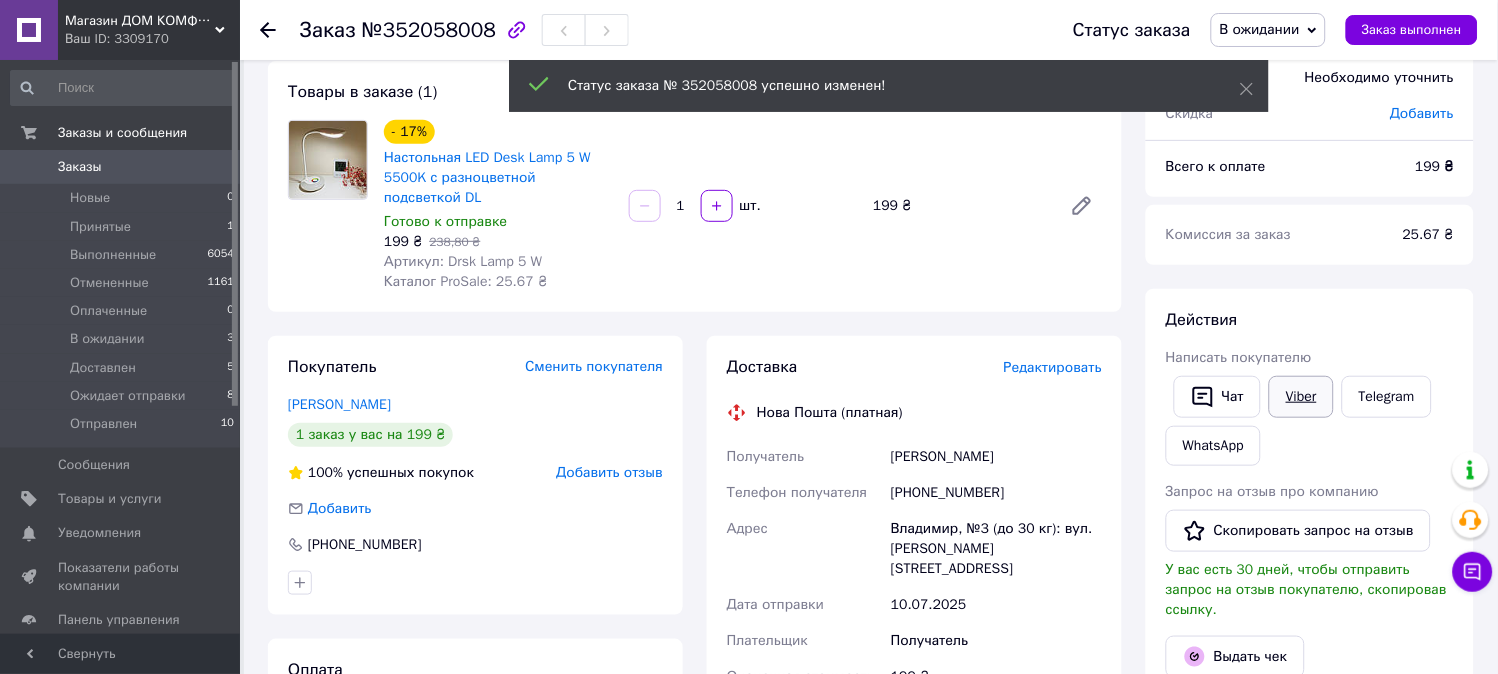 click on "Viber" at bounding box center (1301, 397) 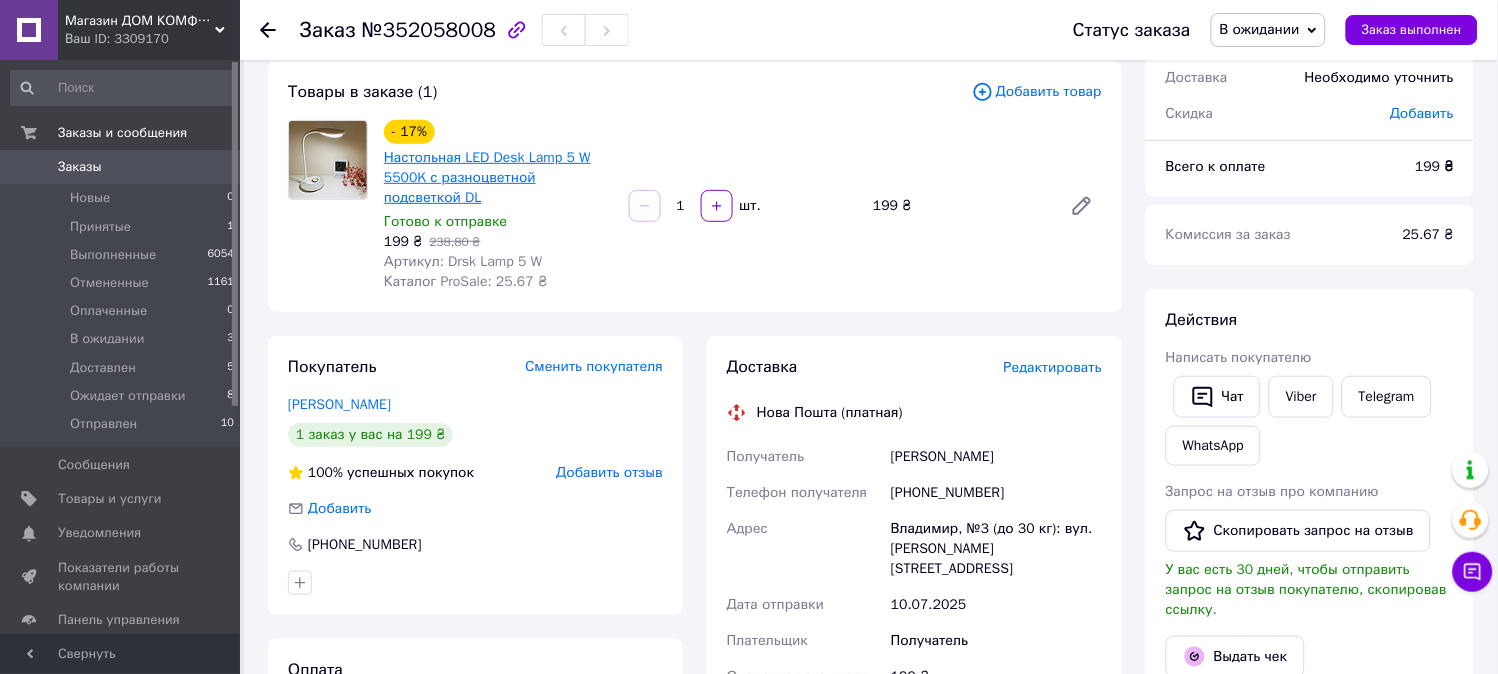 click on "Настольная LED Desk Lamp 5 W 5500K с разноцветной подсветкой DL" at bounding box center (487, 177) 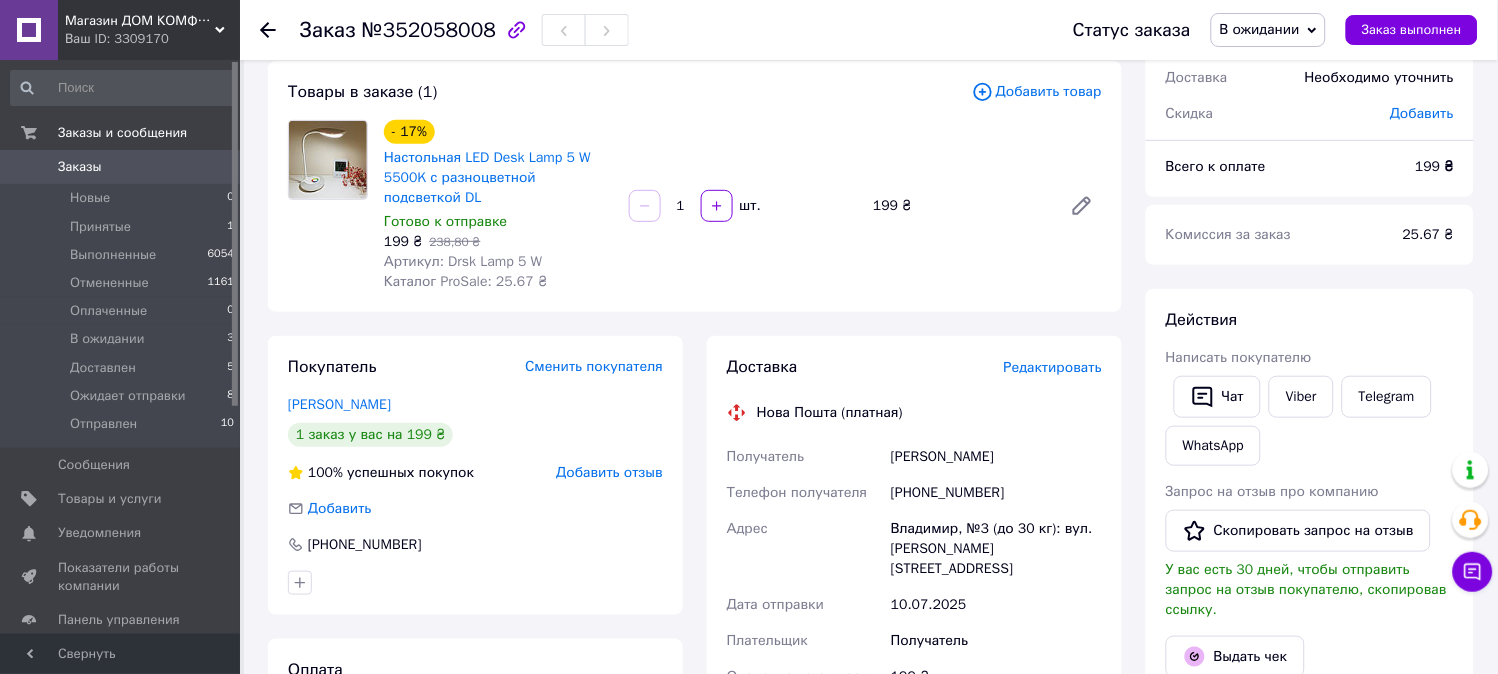 click on "199 ₴" at bounding box center (1435, 166) 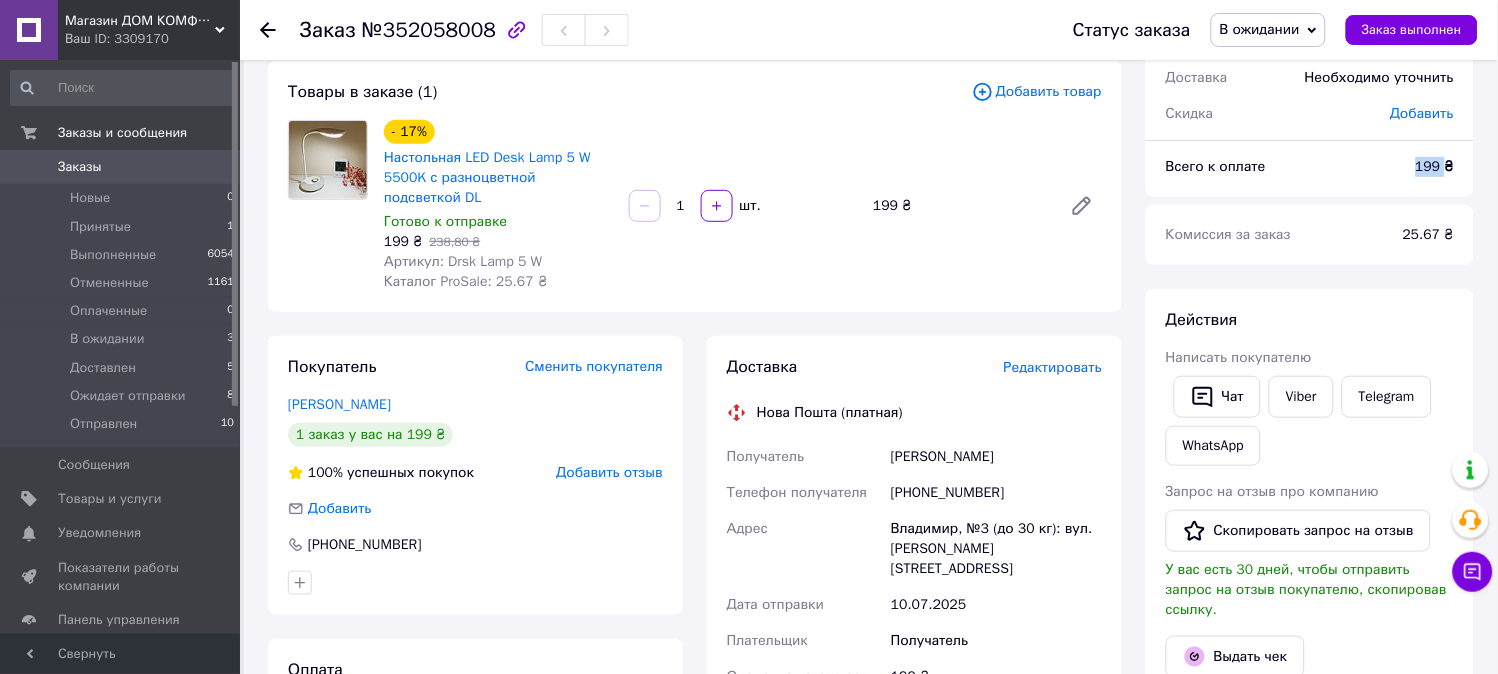 click on "199 ₴" at bounding box center (1435, 166) 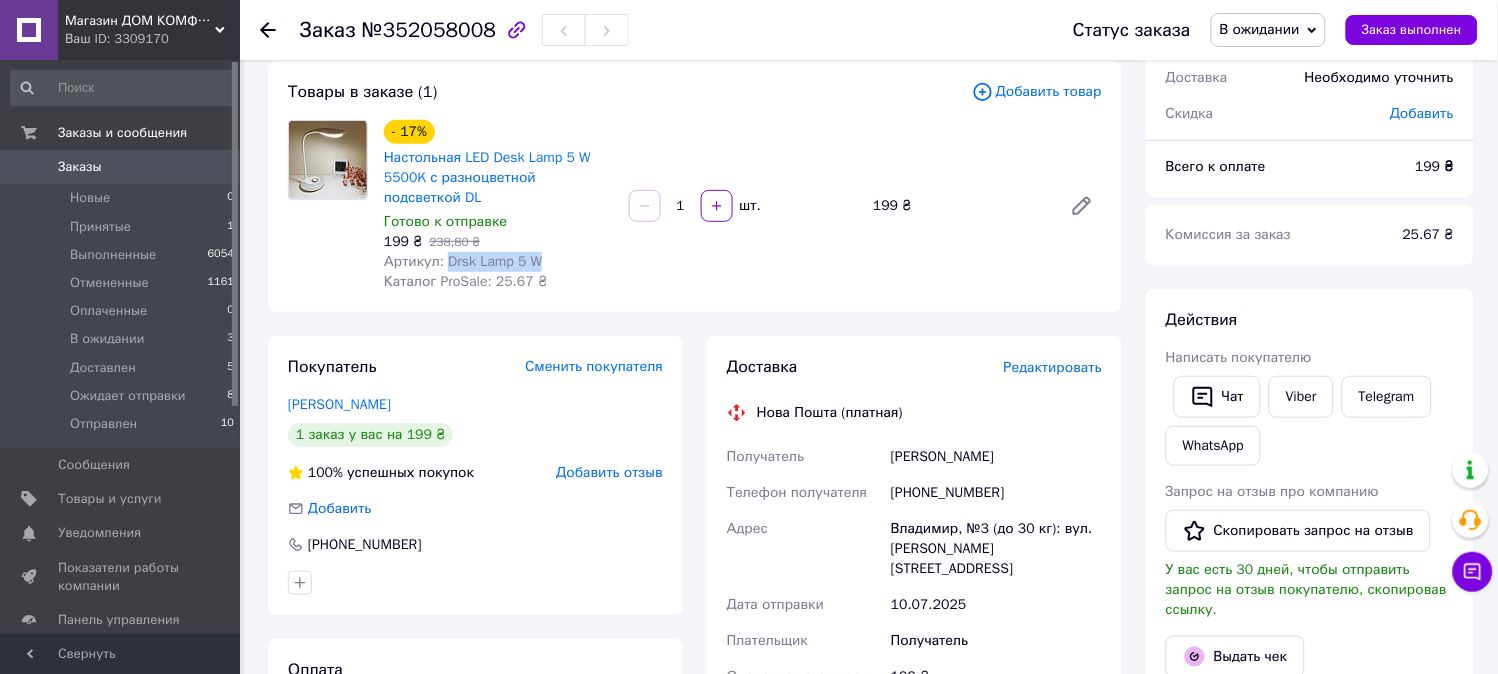 drag, startPoint x: 443, startPoint y: 256, endPoint x: 580, endPoint y: 256, distance: 137 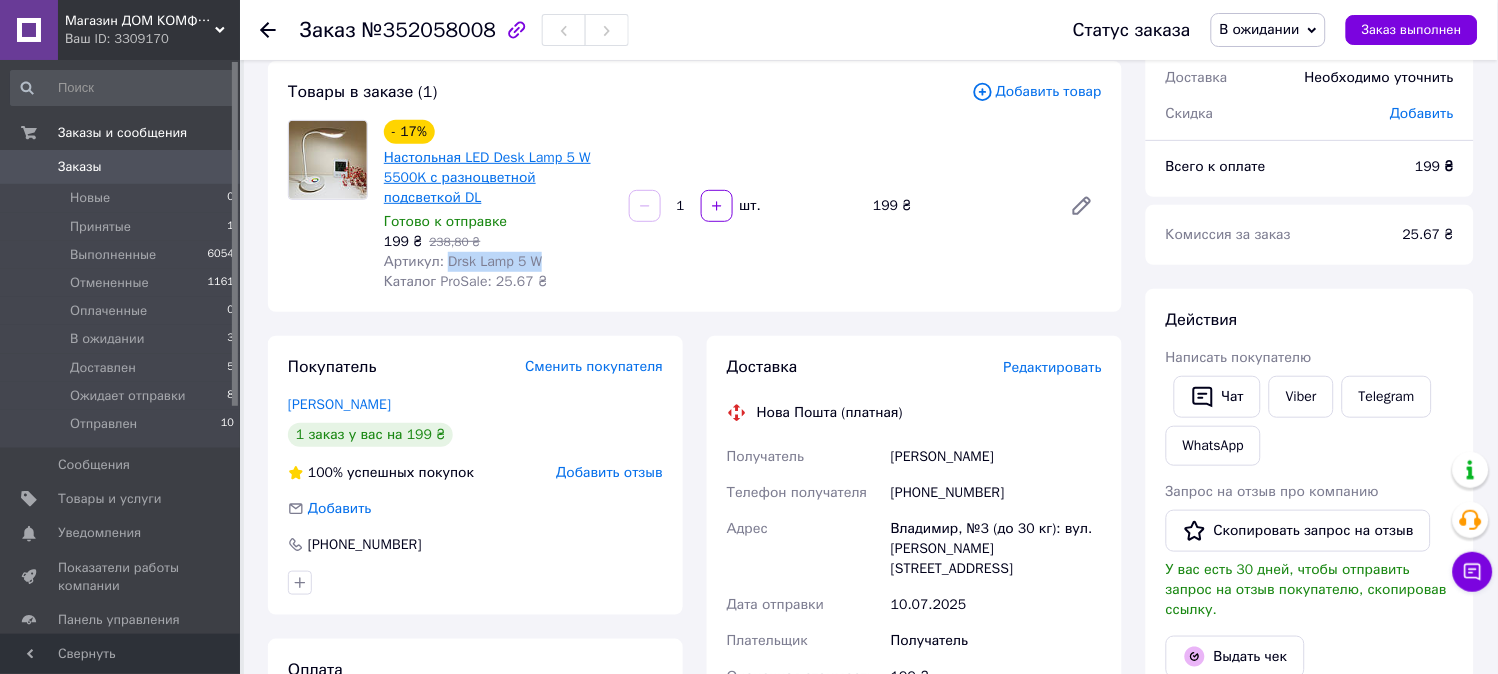 copy on "Drsk Lamp 5 W" 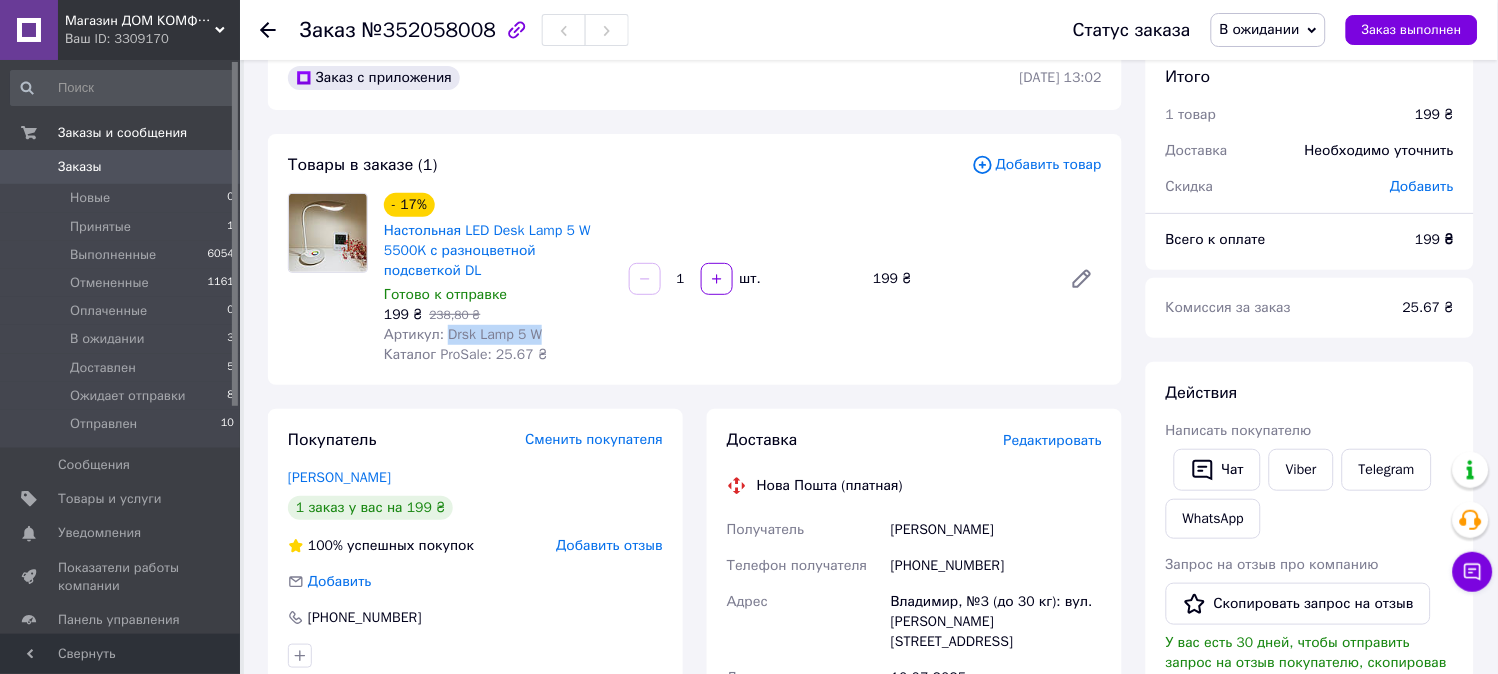 scroll, scrollTop: 0, scrollLeft: 0, axis: both 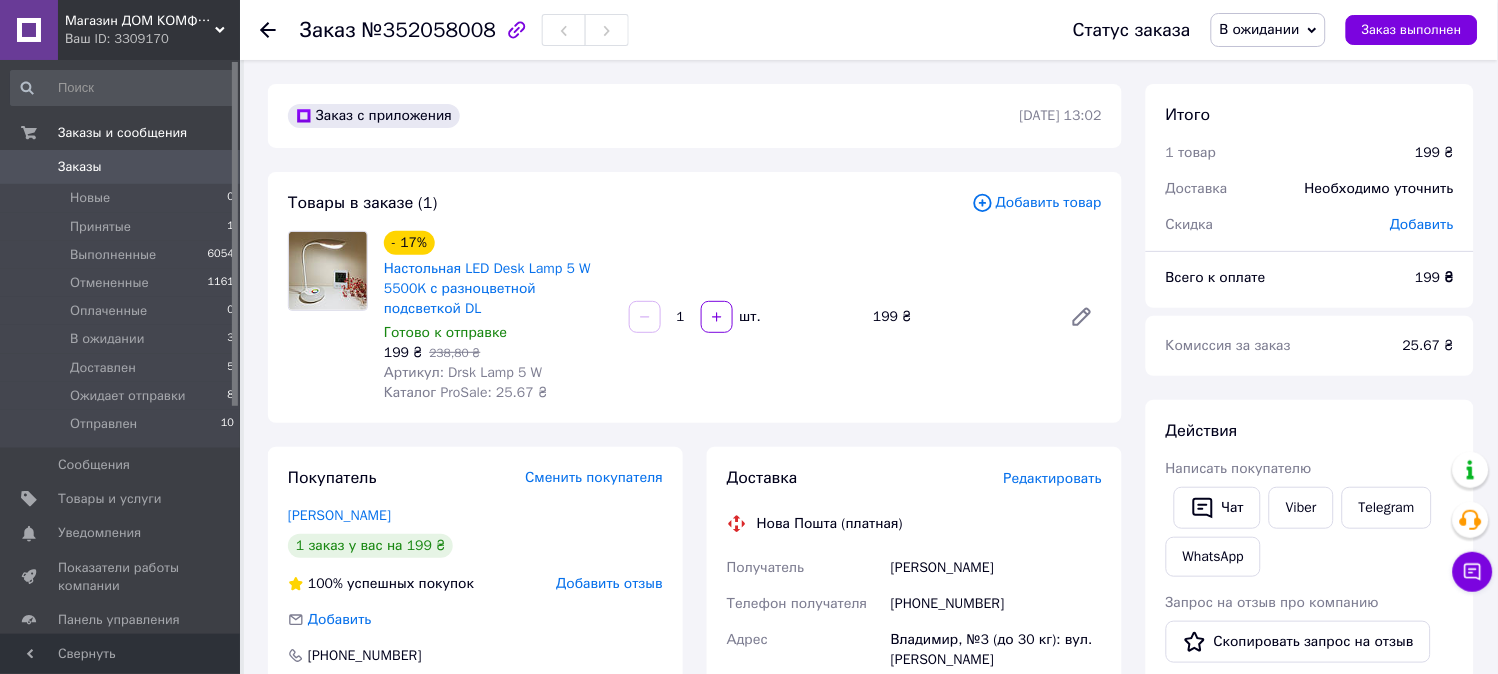 click on "ІЩУК ІННА" at bounding box center [996, 568] 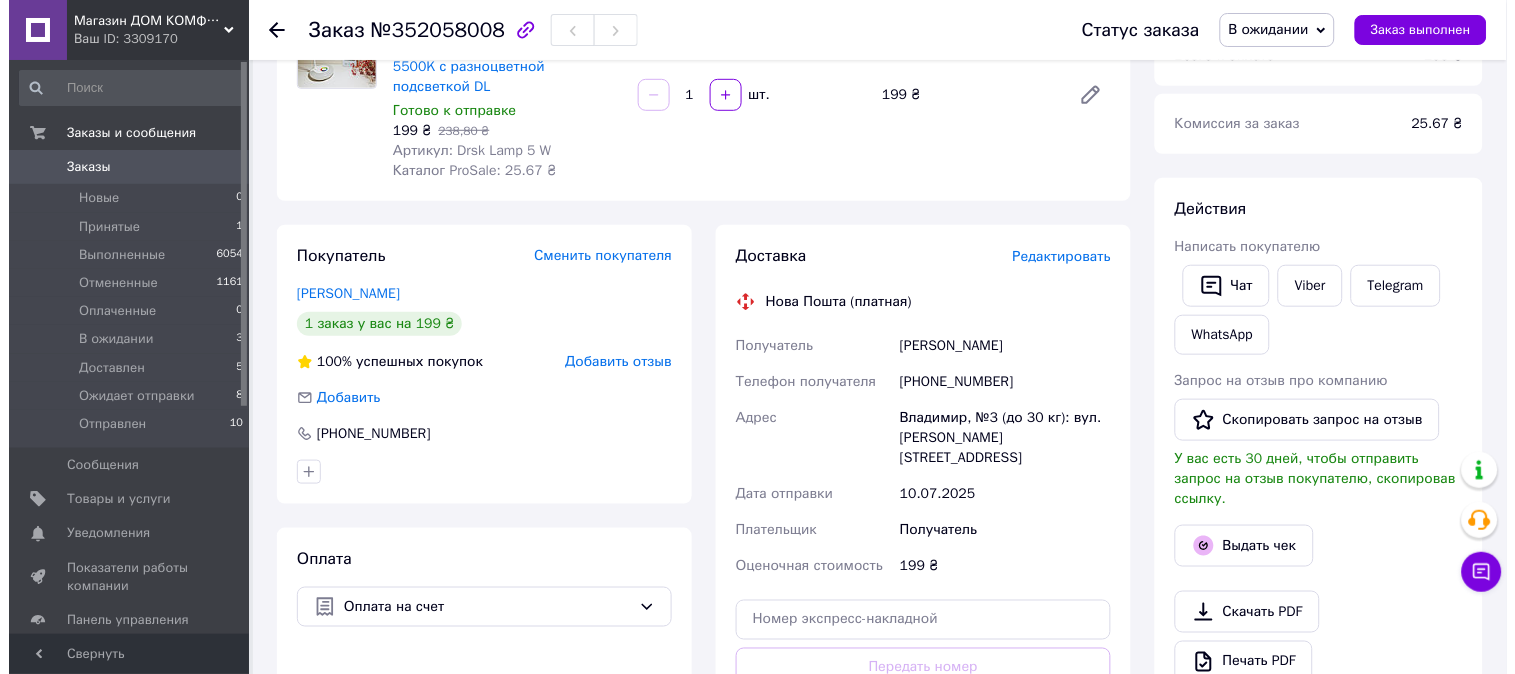 scroll, scrollTop: 0, scrollLeft: 0, axis: both 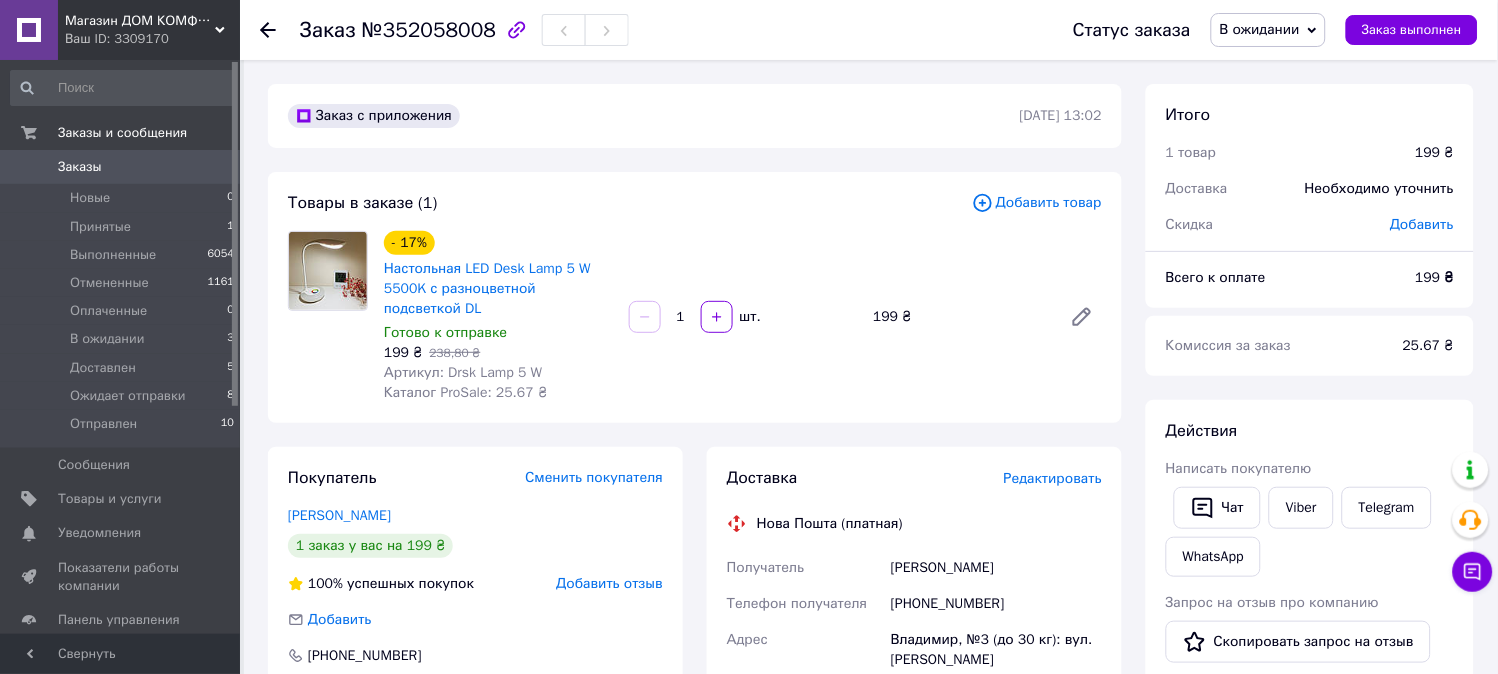 click on "Заказы" at bounding box center (121, 167) 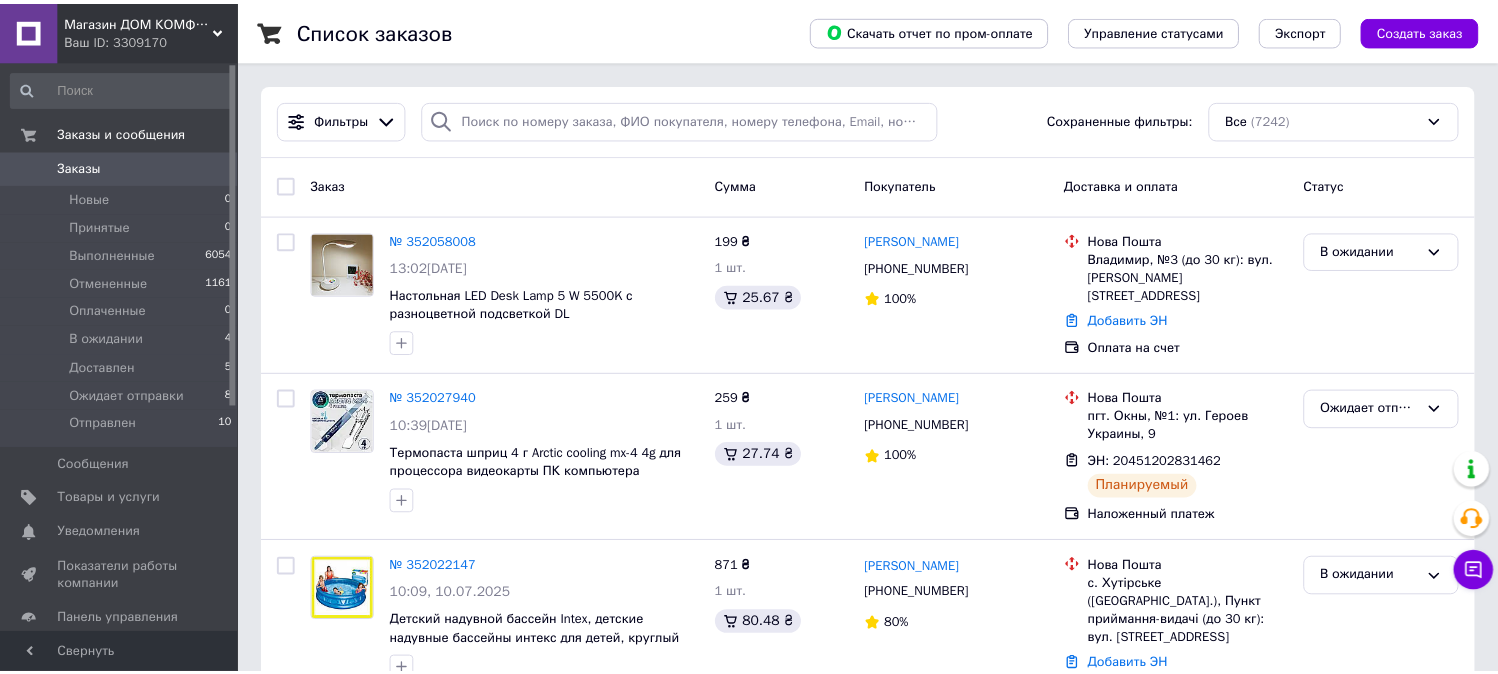 scroll, scrollTop: 0, scrollLeft: 0, axis: both 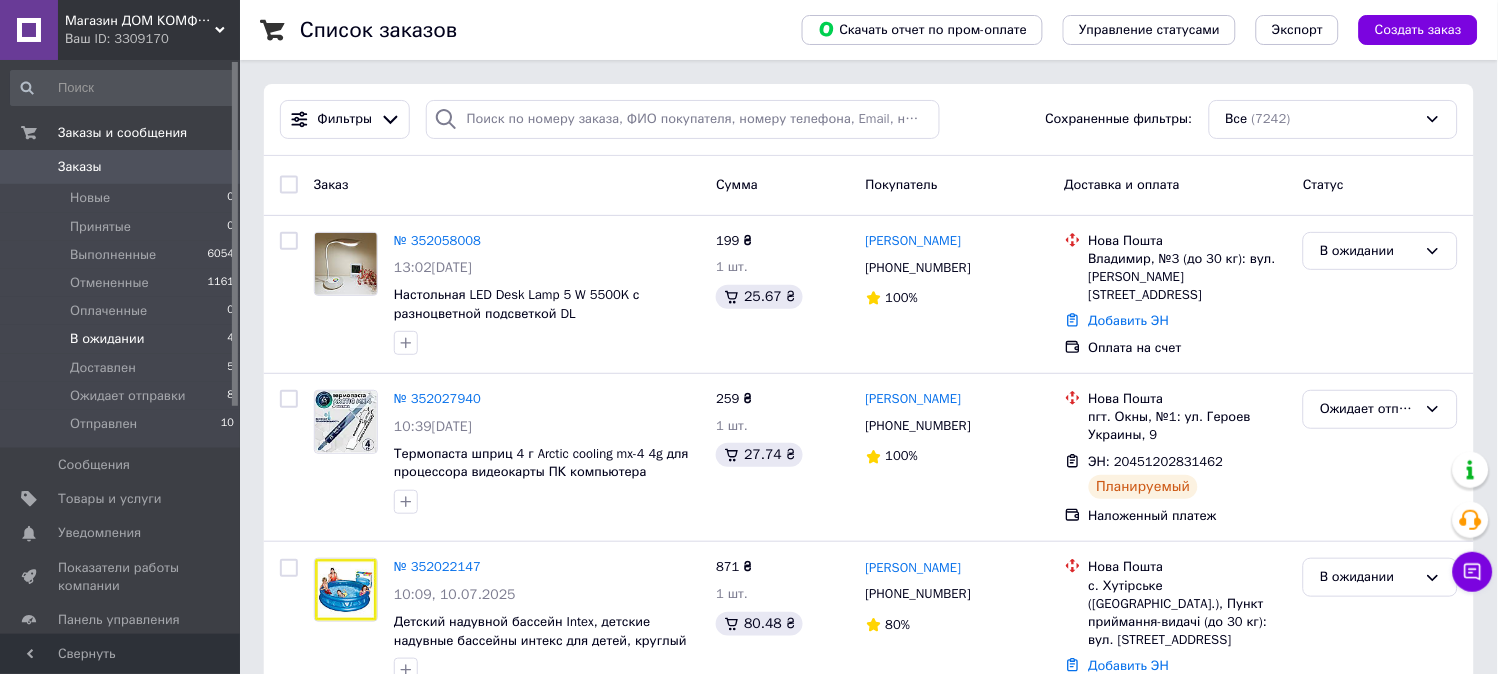 click on "В ожидании 4" at bounding box center [123, 339] 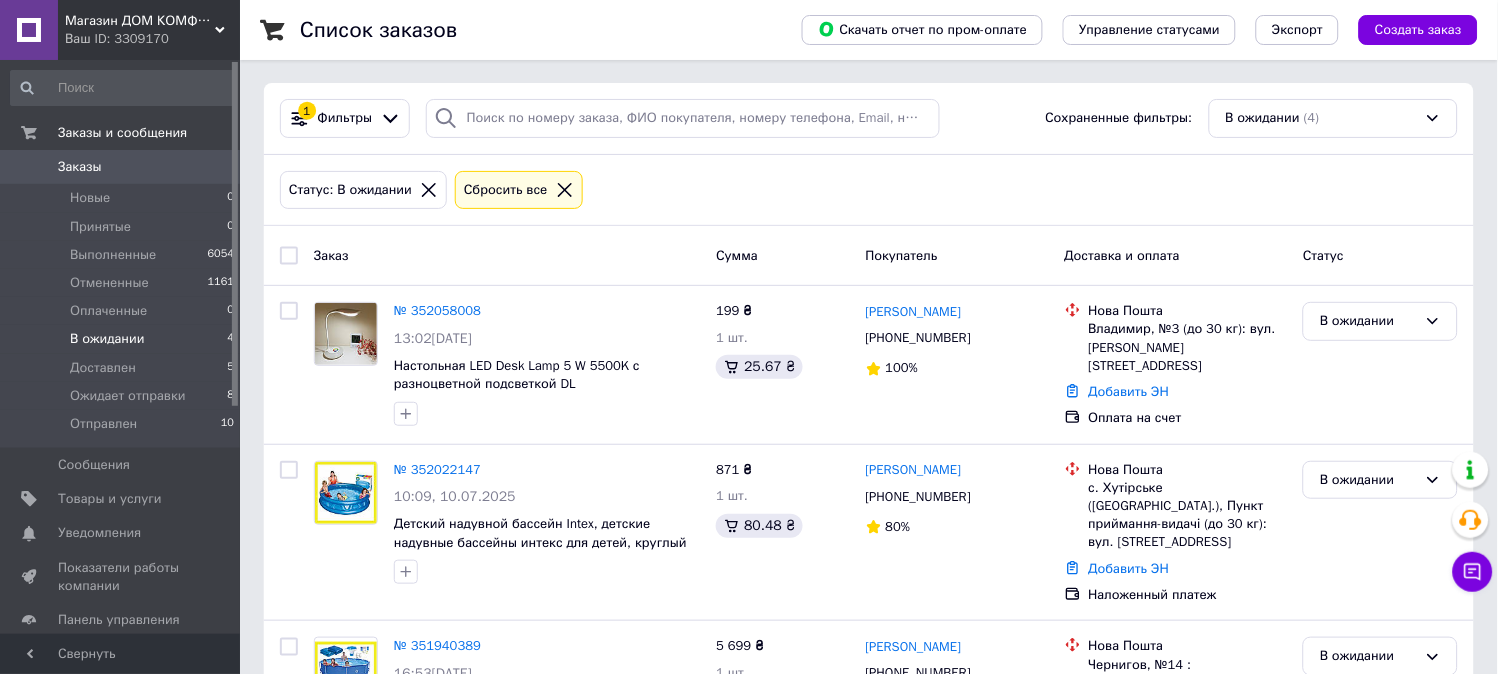 scroll, scrollTop: 0, scrollLeft: 0, axis: both 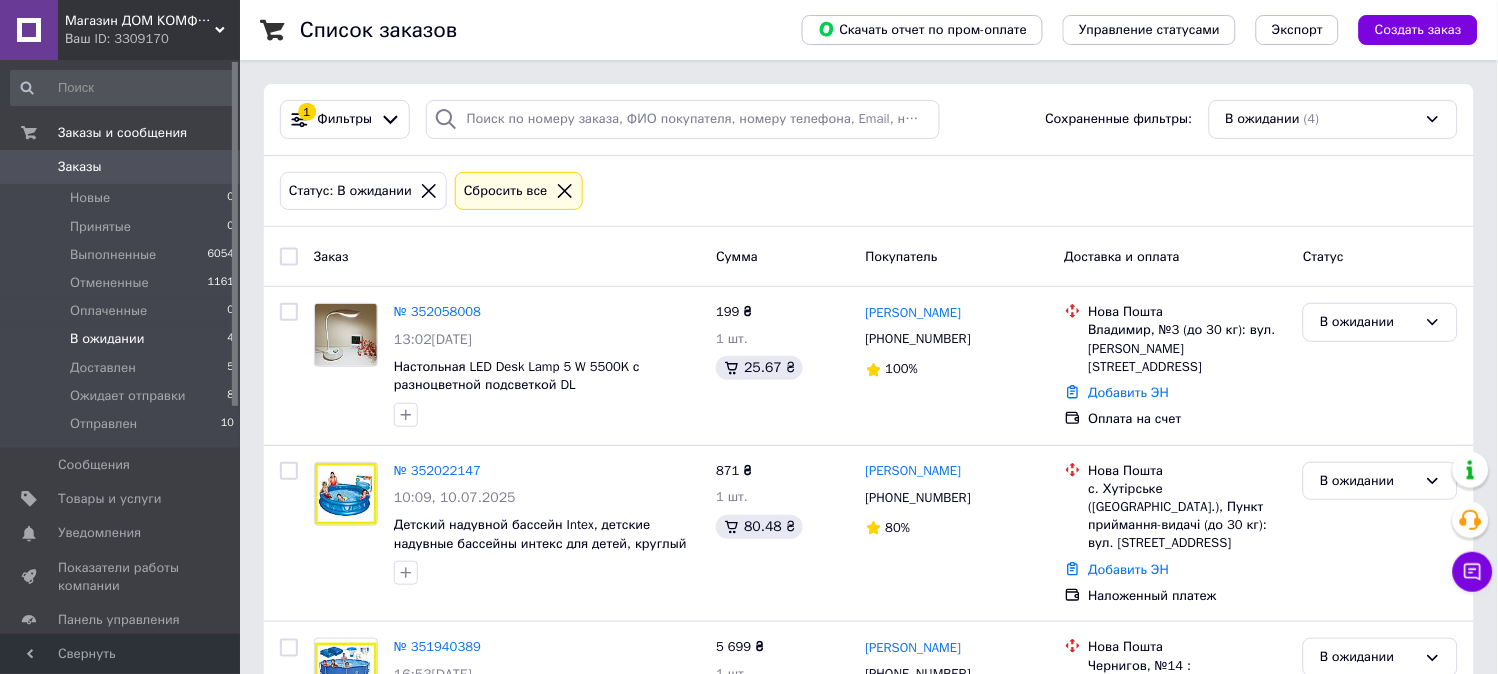 click on "Заказы 0" at bounding box center (123, 167) 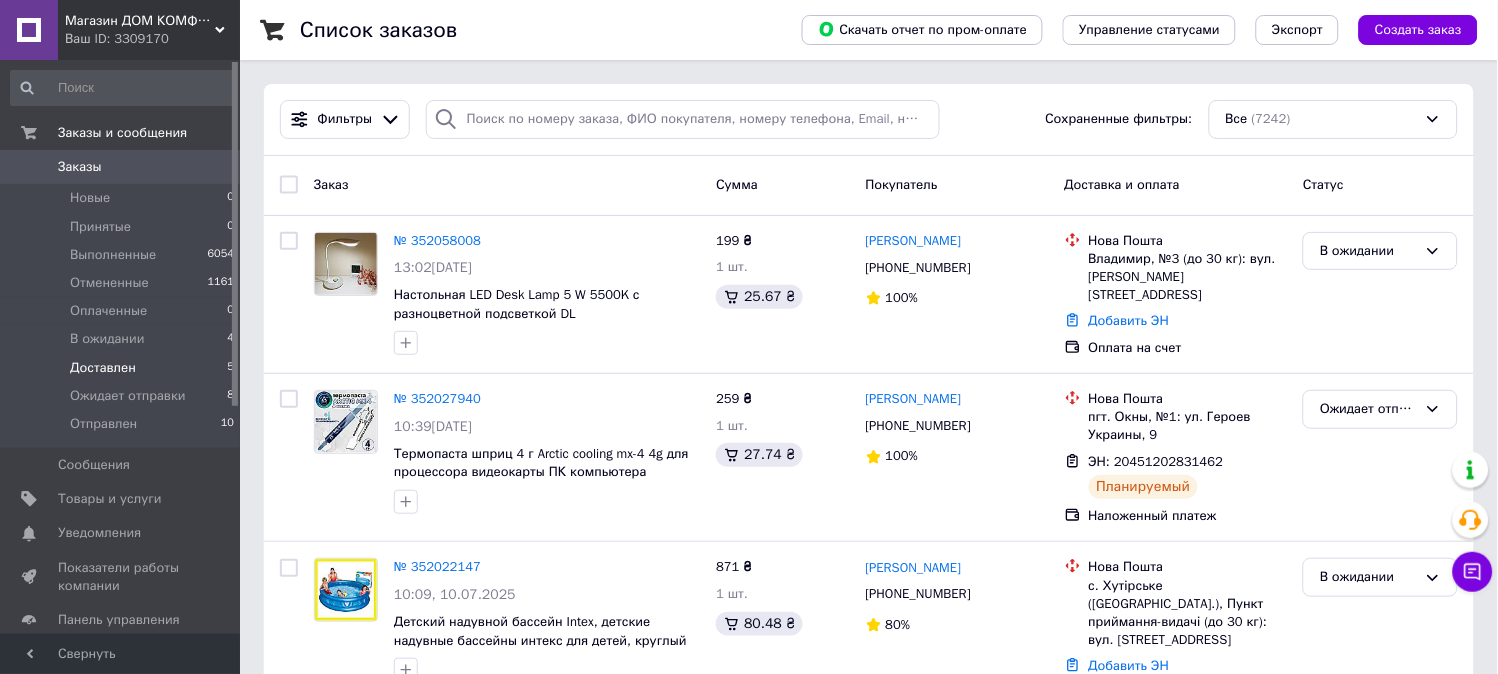 click on "Доставлен 5" at bounding box center [123, 368] 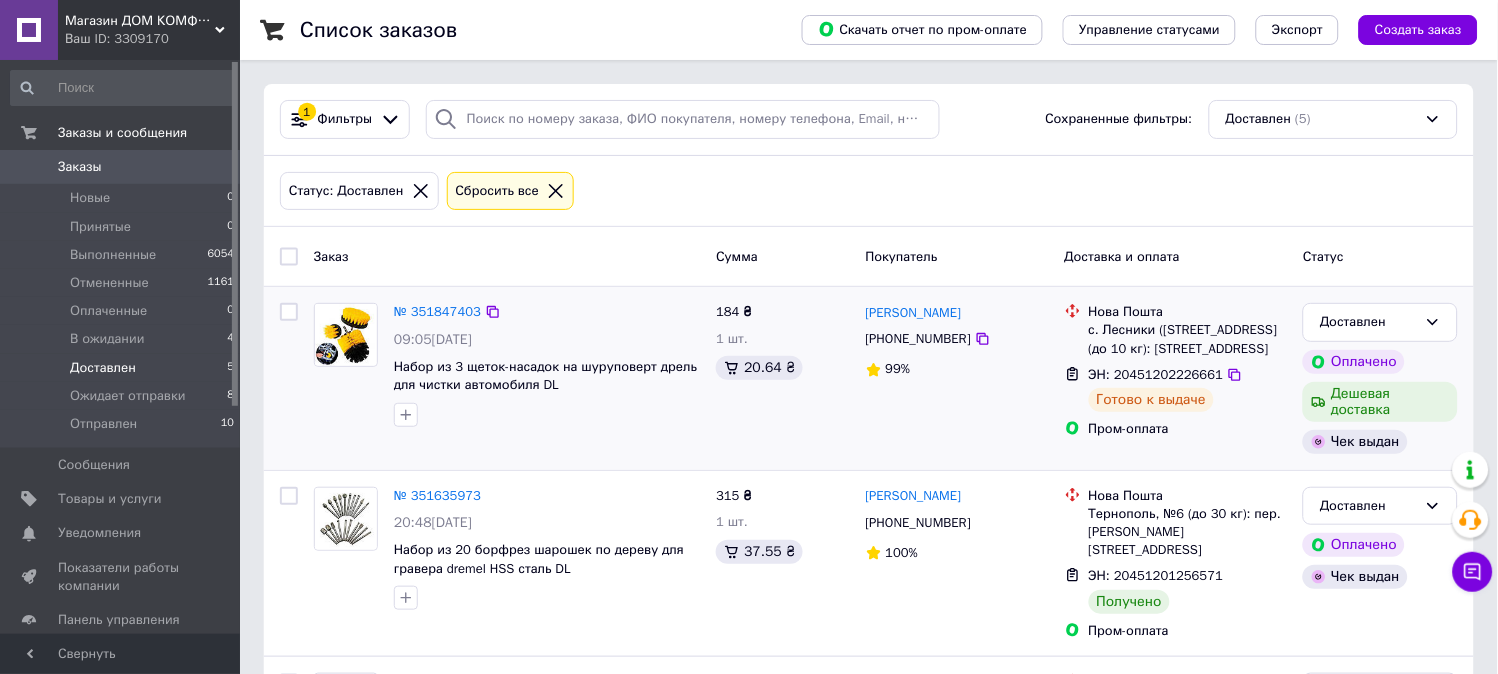 scroll, scrollTop: 454, scrollLeft: 0, axis: vertical 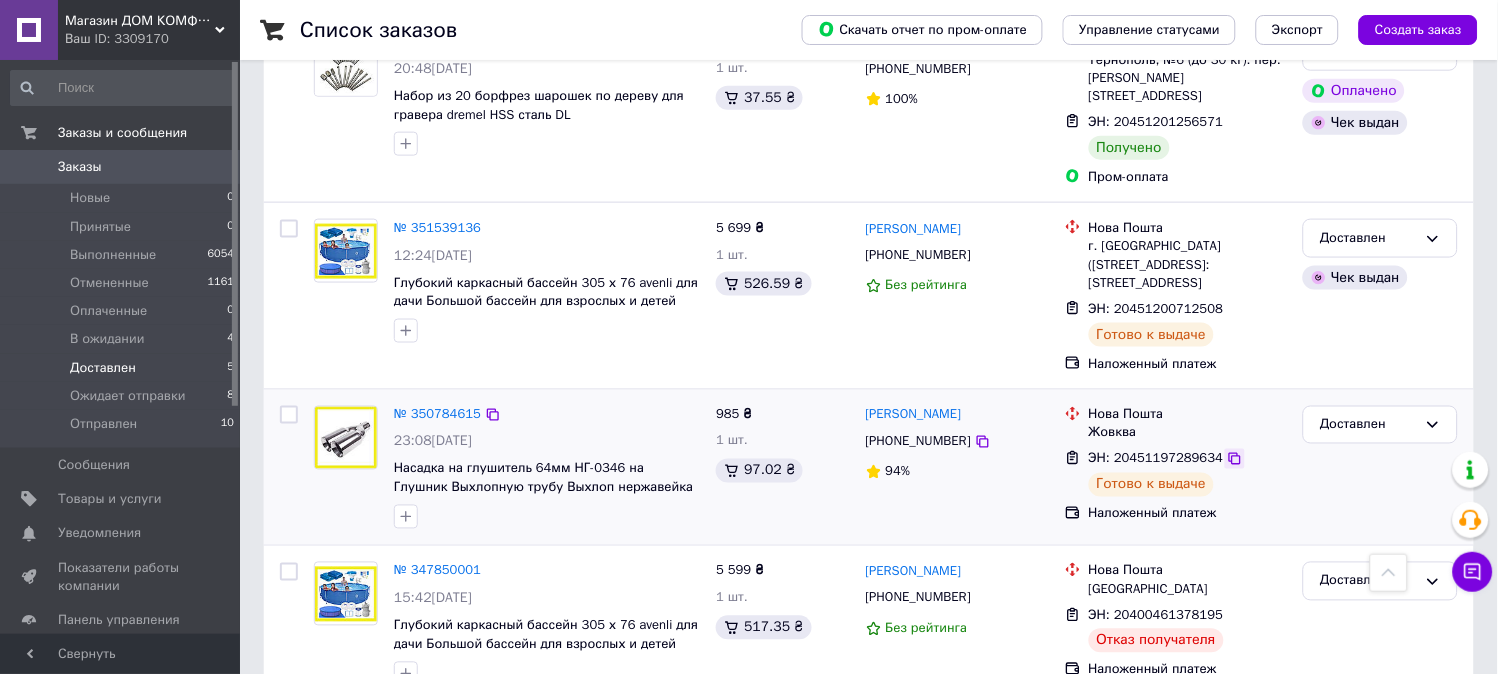click 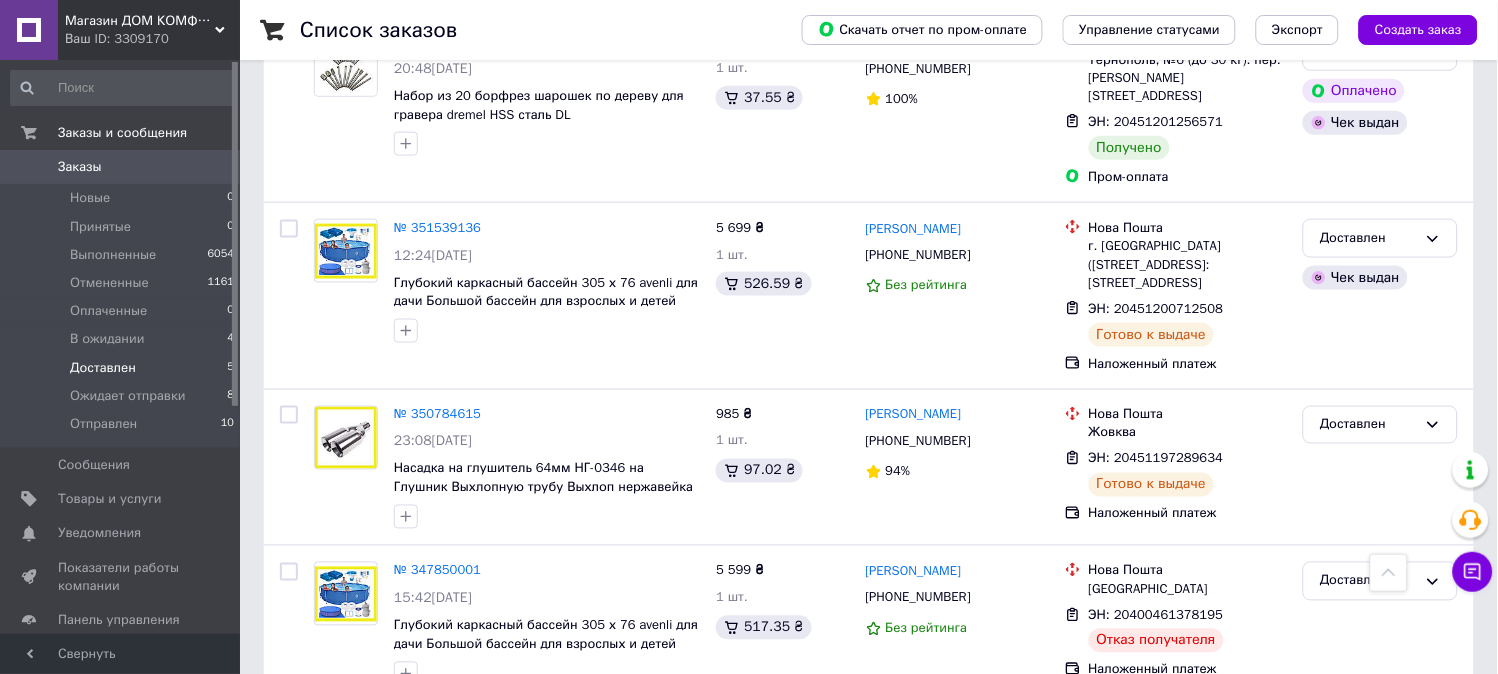click on "Заказы" at bounding box center (121, 167) 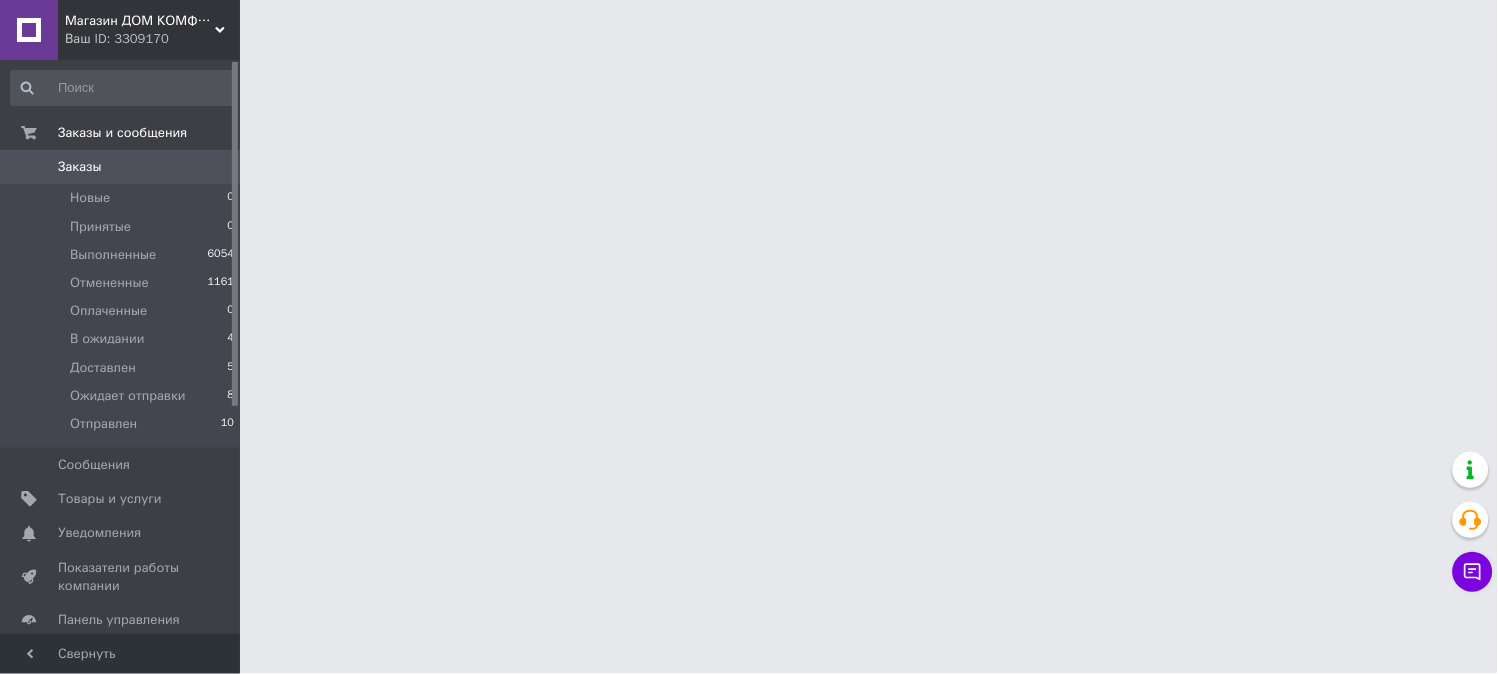 scroll, scrollTop: 0, scrollLeft: 0, axis: both 